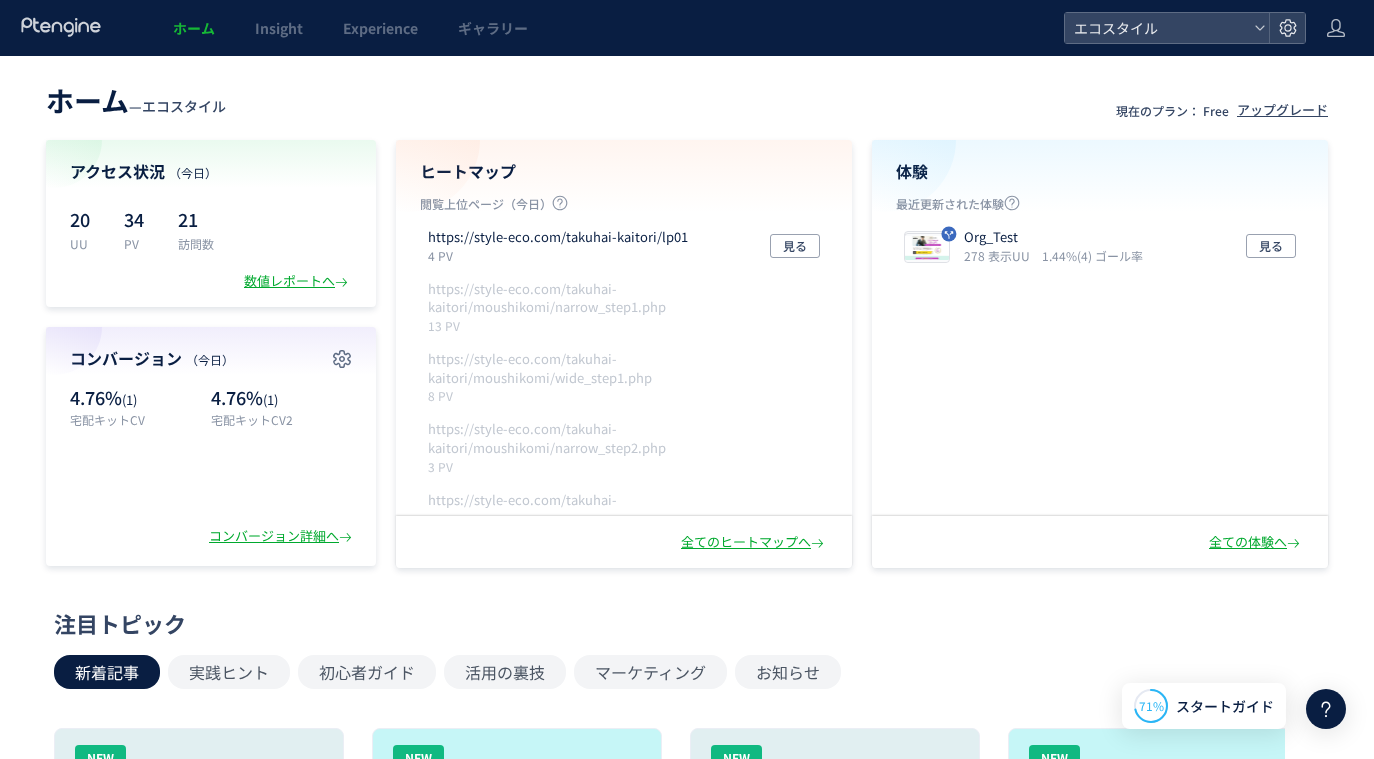 click on "ホーム" at bounding box center [194, 28] 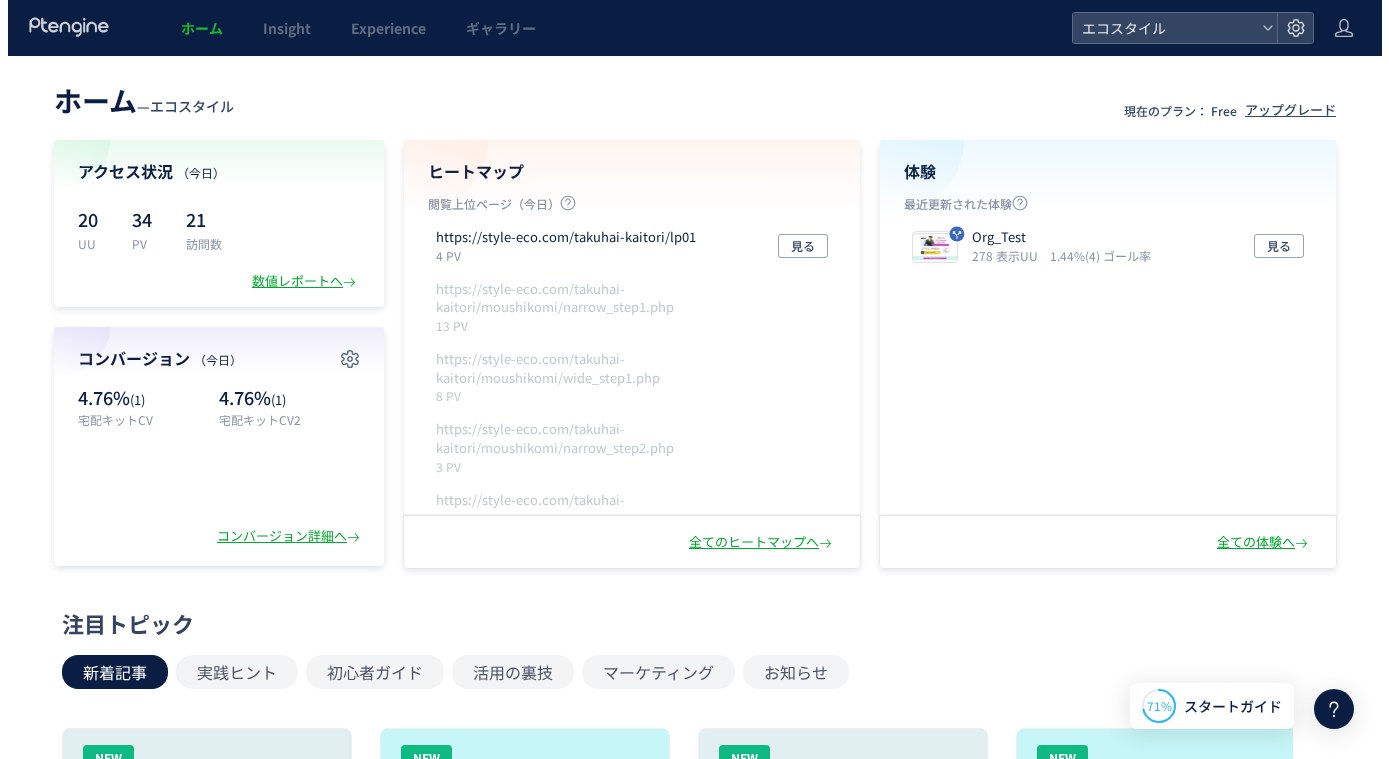 scroll, scrollTop: 0, scrollLeft: 0, axis: both 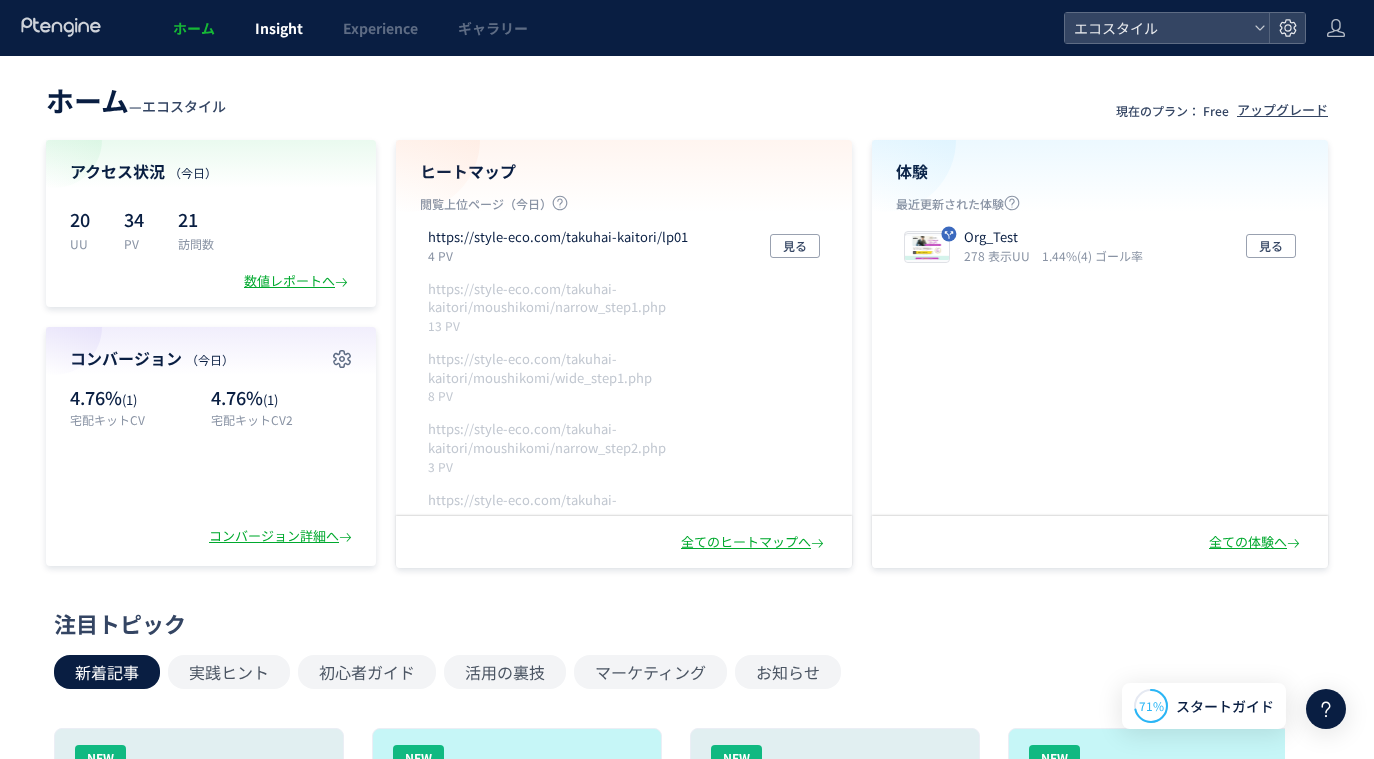 click on "Insight" at bounding box center (279, 28) 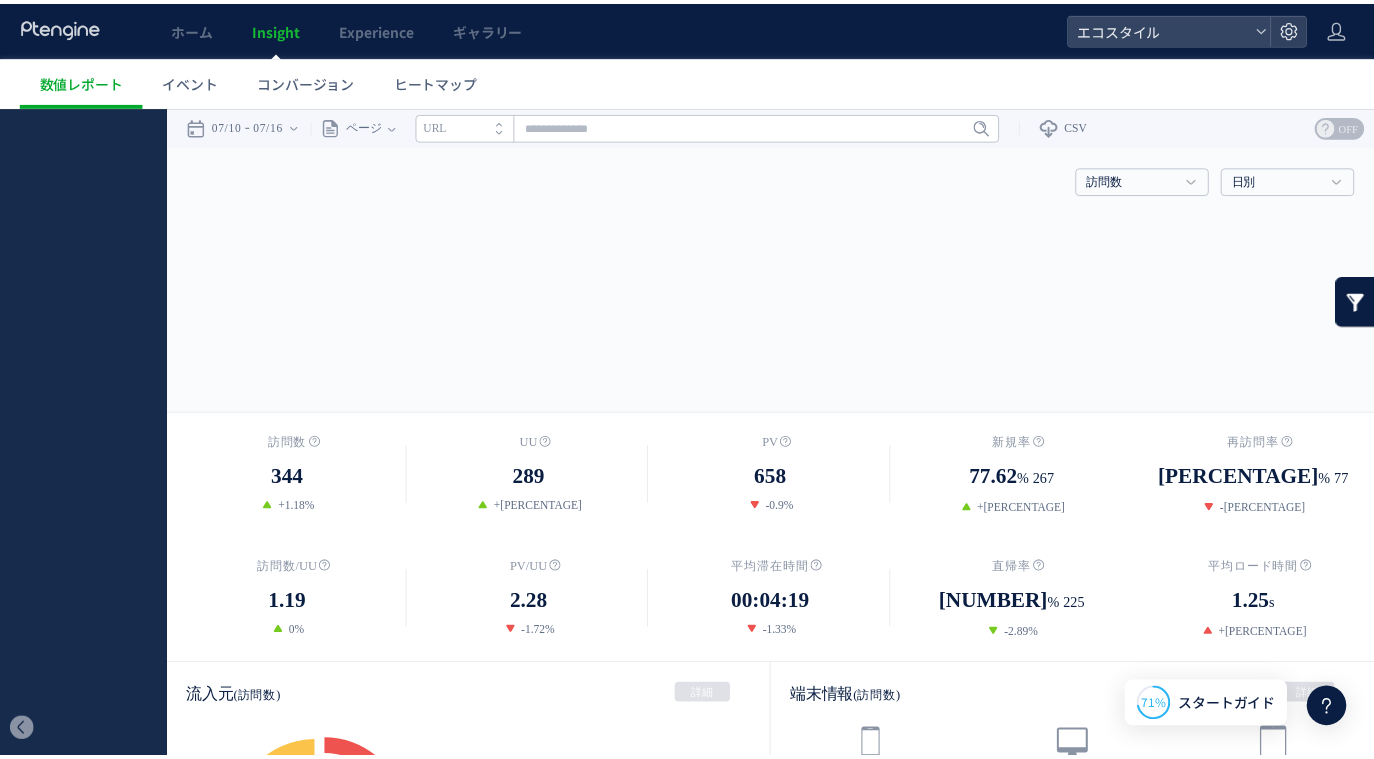 scroll, scrollTop: 0, scrollLeft: 0, axis: both 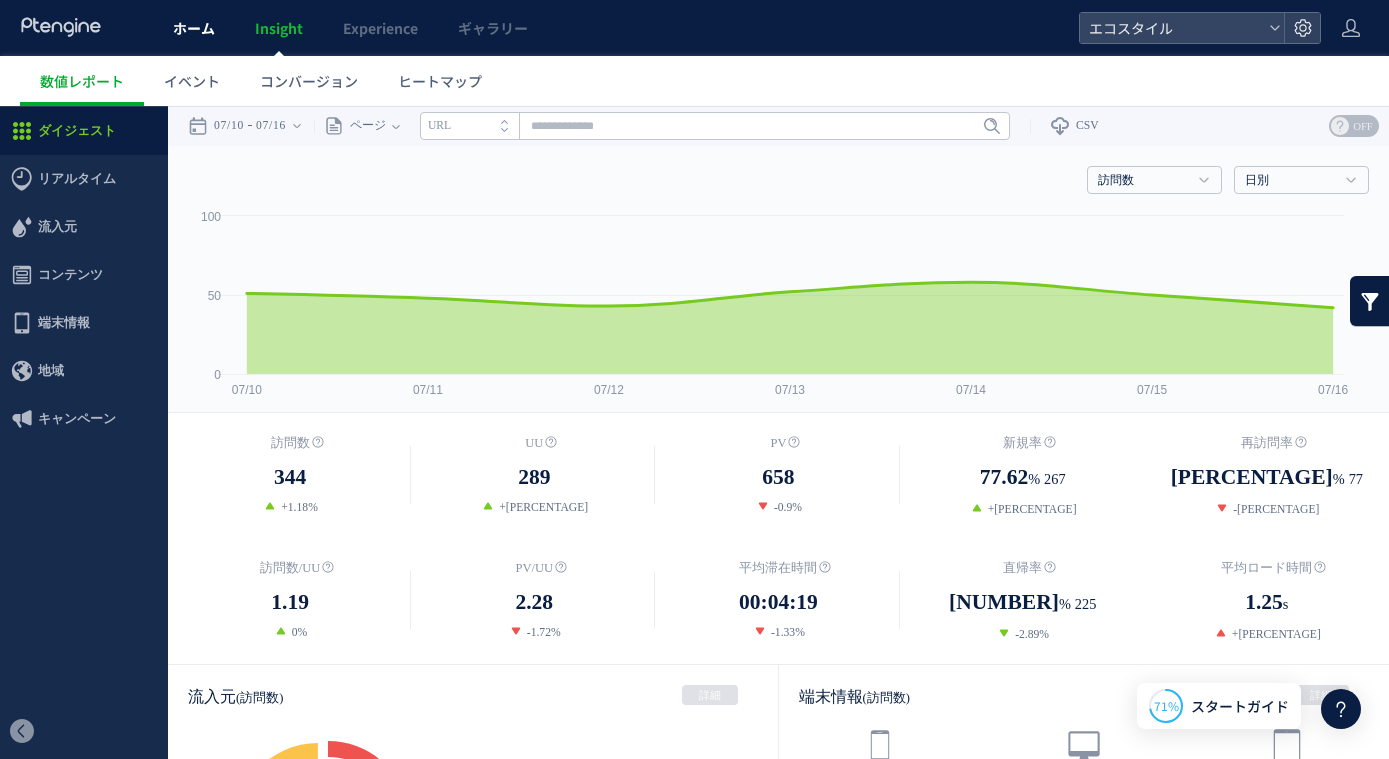click on "ホーム" at bounding box center (194, 28) 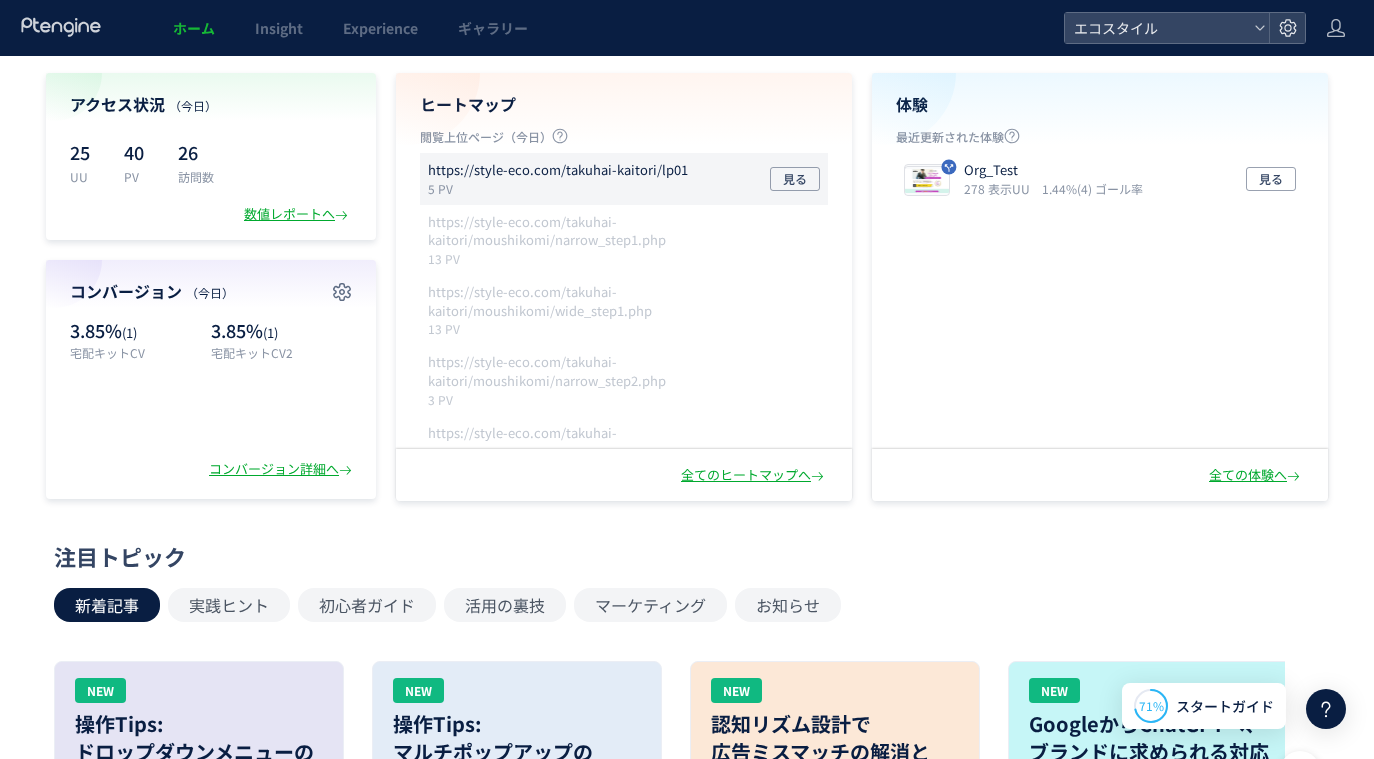 scroll, scrollTop: 68, scrollLeft: 0, axis: vertical 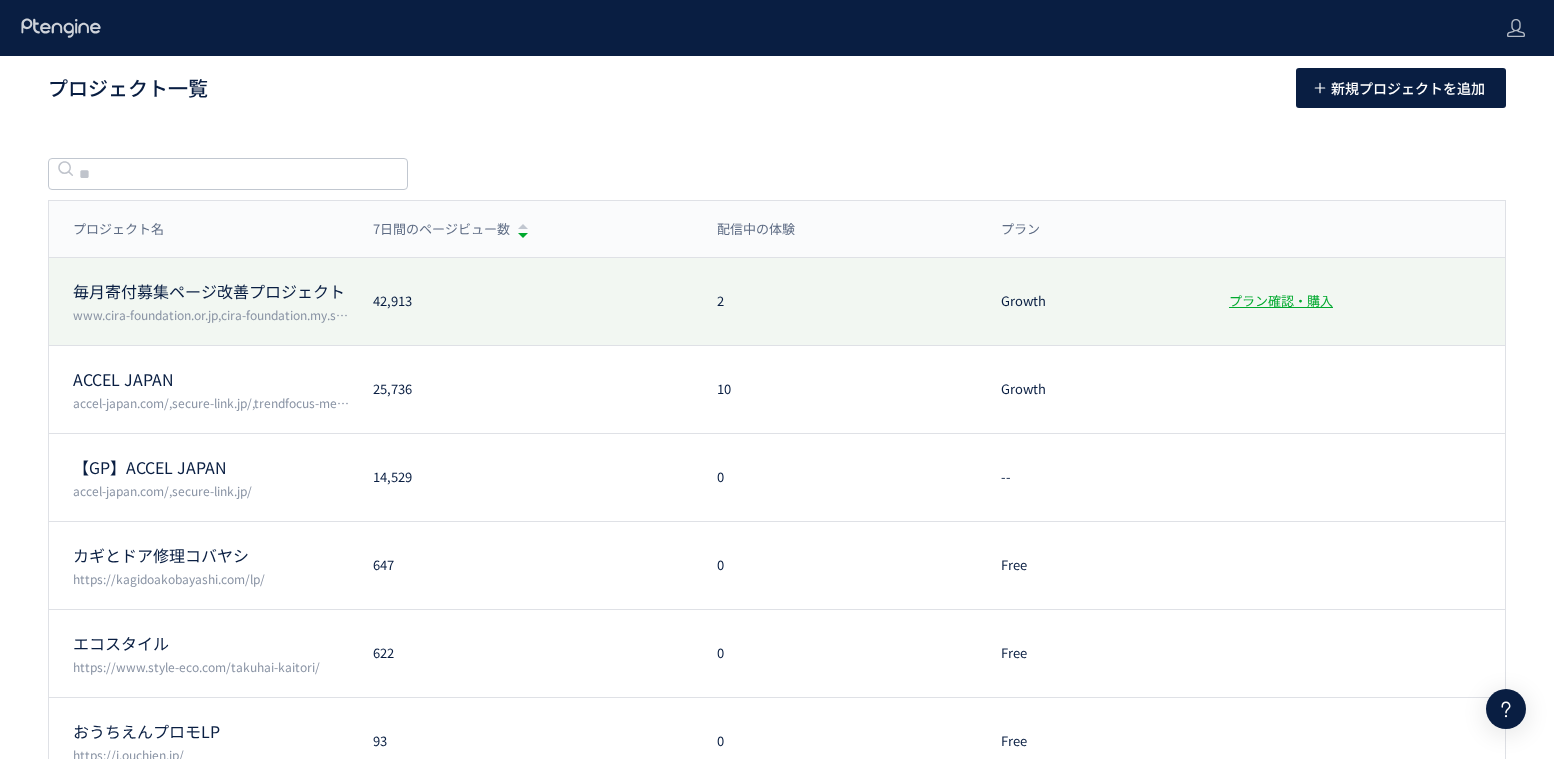 click on "毎月寄付募集ページ改善プロジェクト" 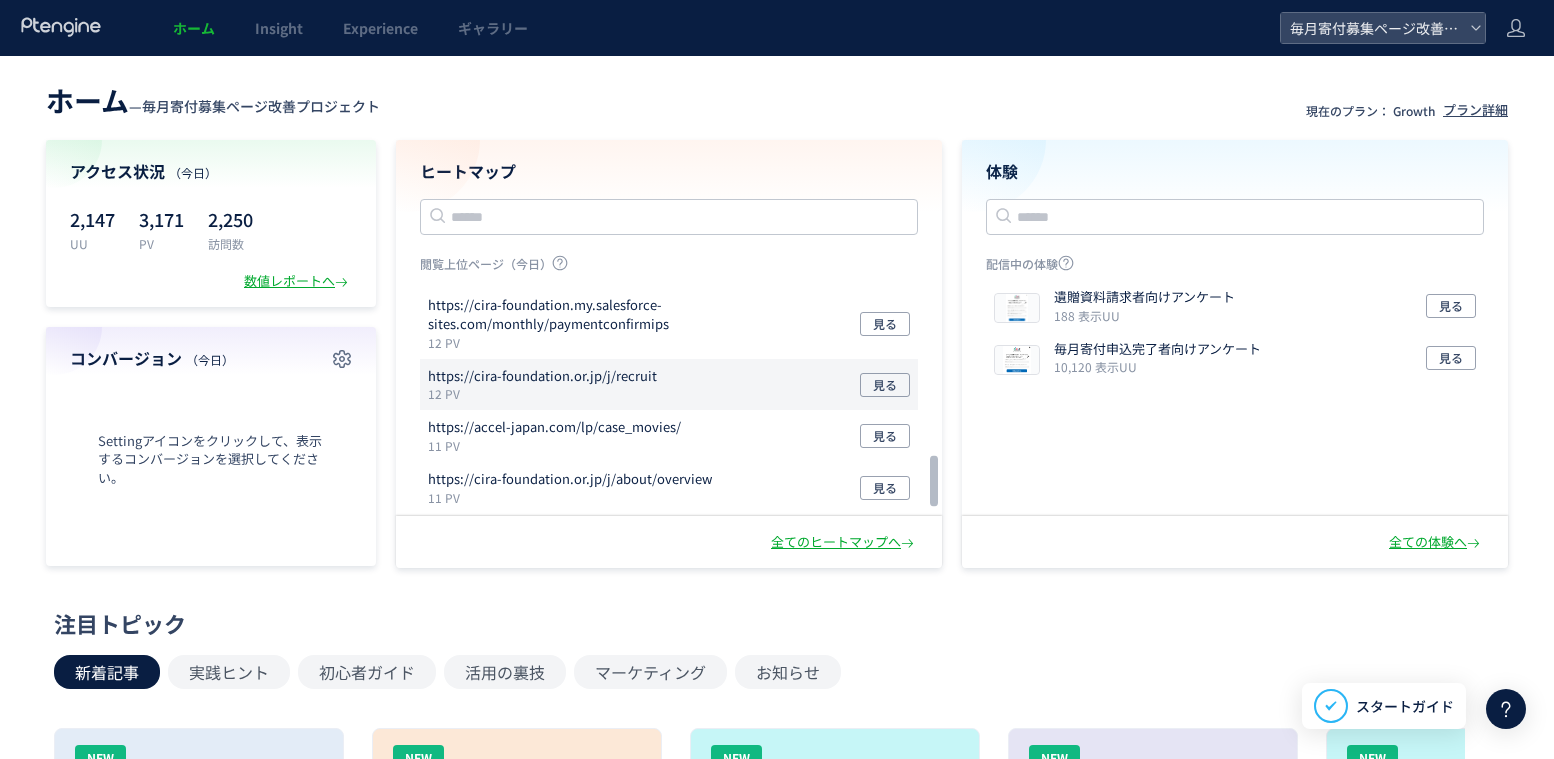 scroll, scrollTop: 837, scrollLeft: 0, axis: vertical 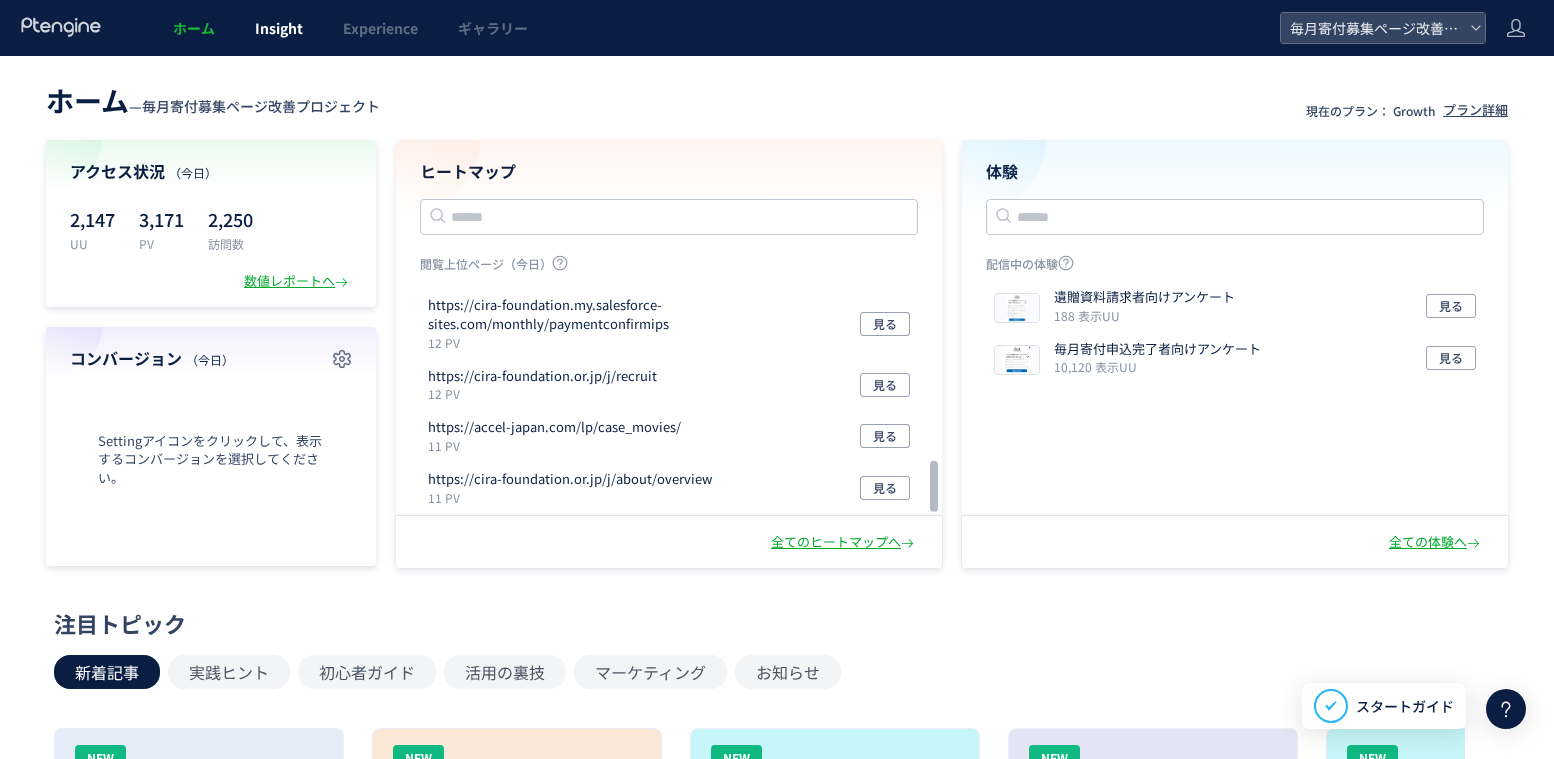 click on "Insight" at bounding box center [279, 28] 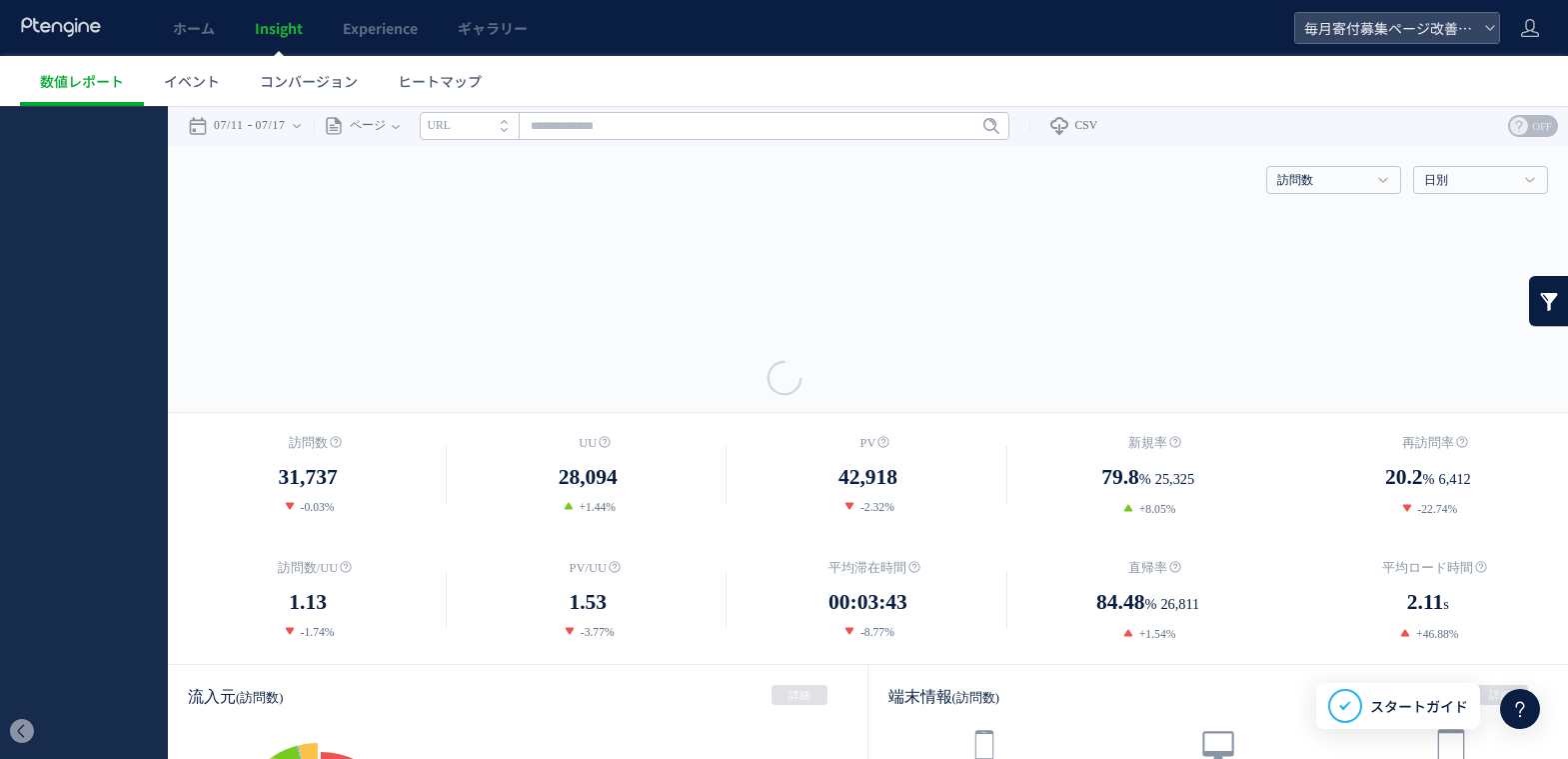scroll, scrollTop: 0, scrollLeft: 0, axis: both 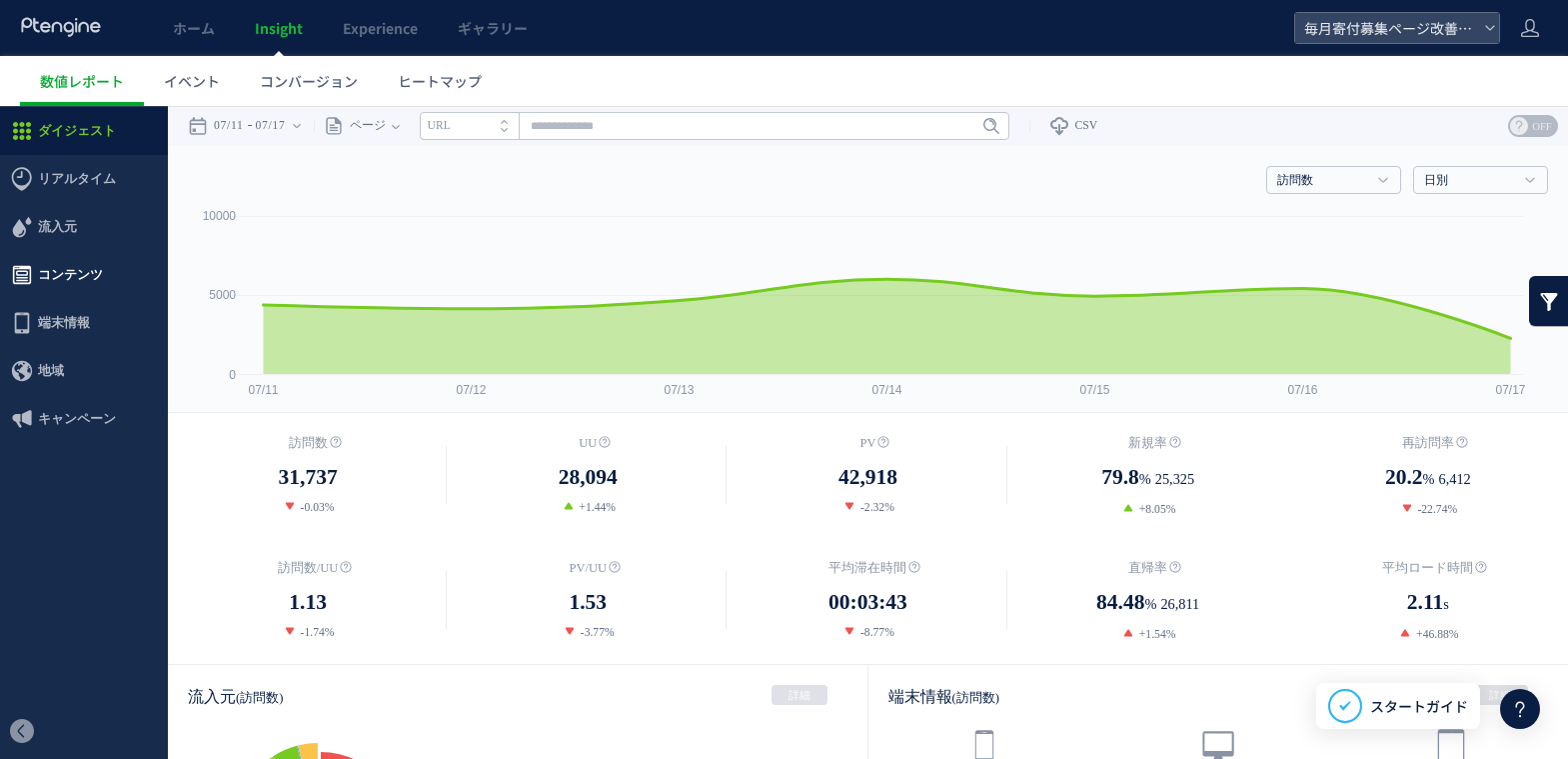 click on "コンテンツ" at bounding box center (70, 275) 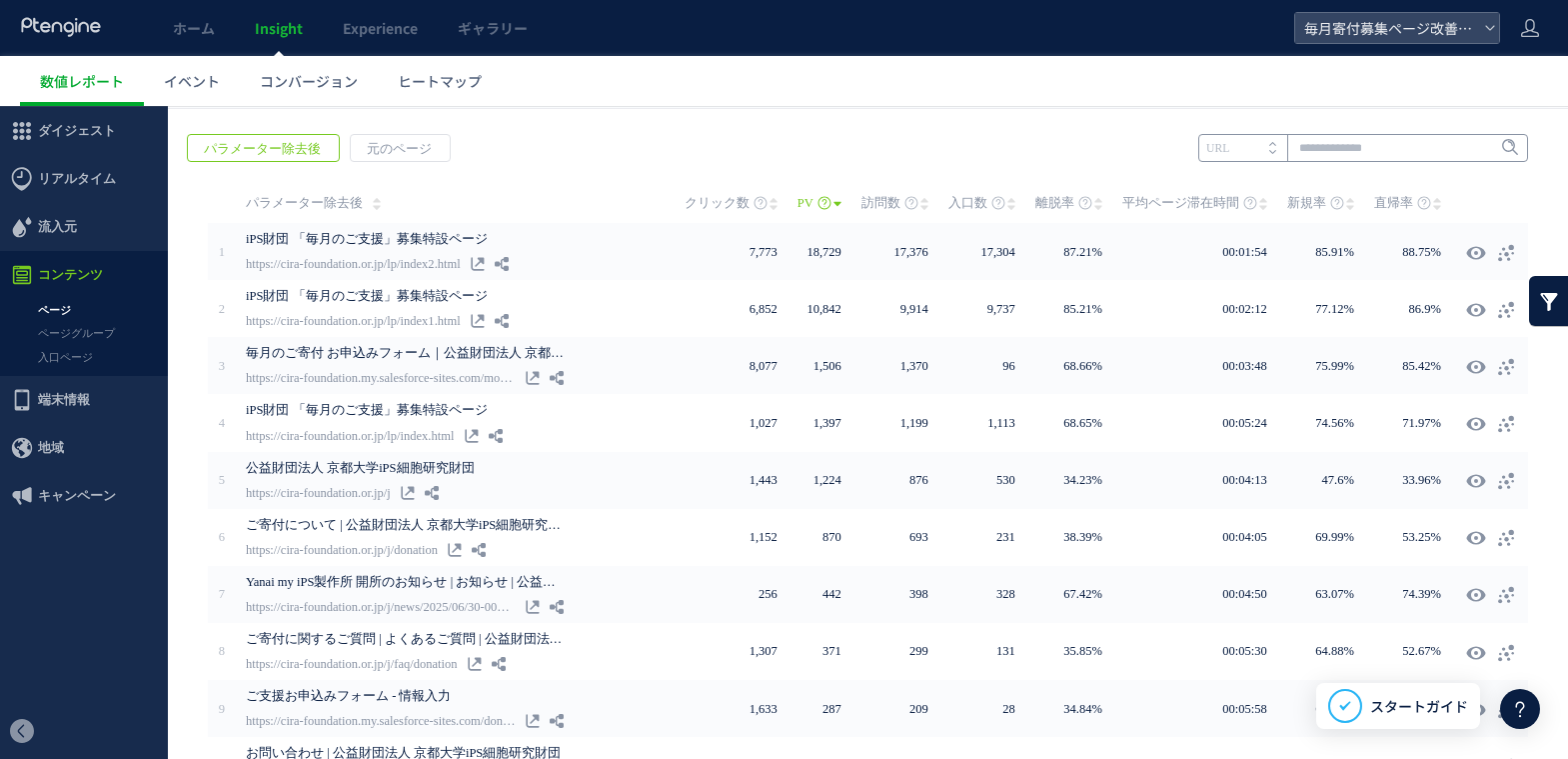 scroll, scrollTop: 263, scrollLeft: 0, axis: vertical 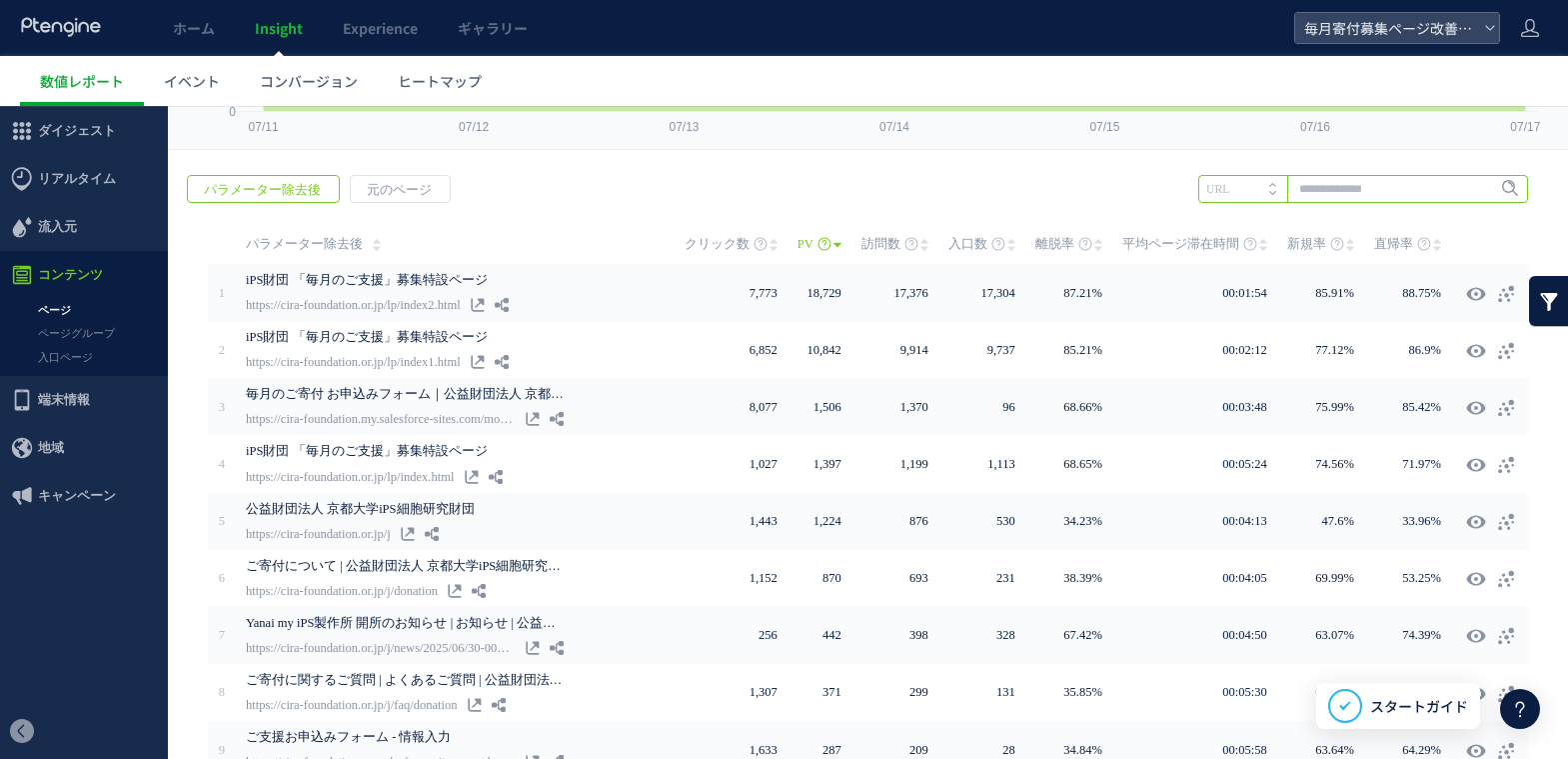 click at bounding box center [1363, 189] 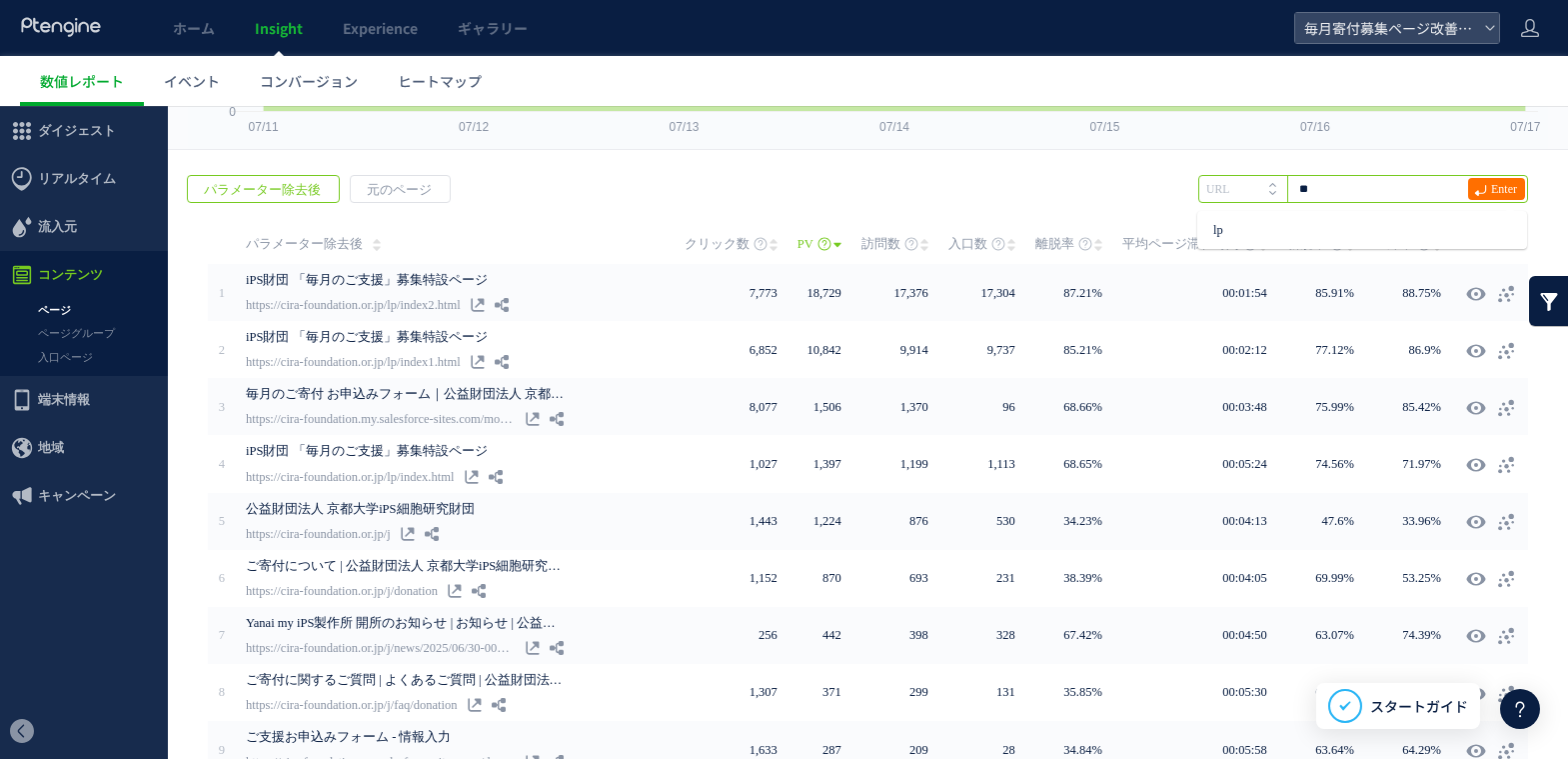 type on "**" 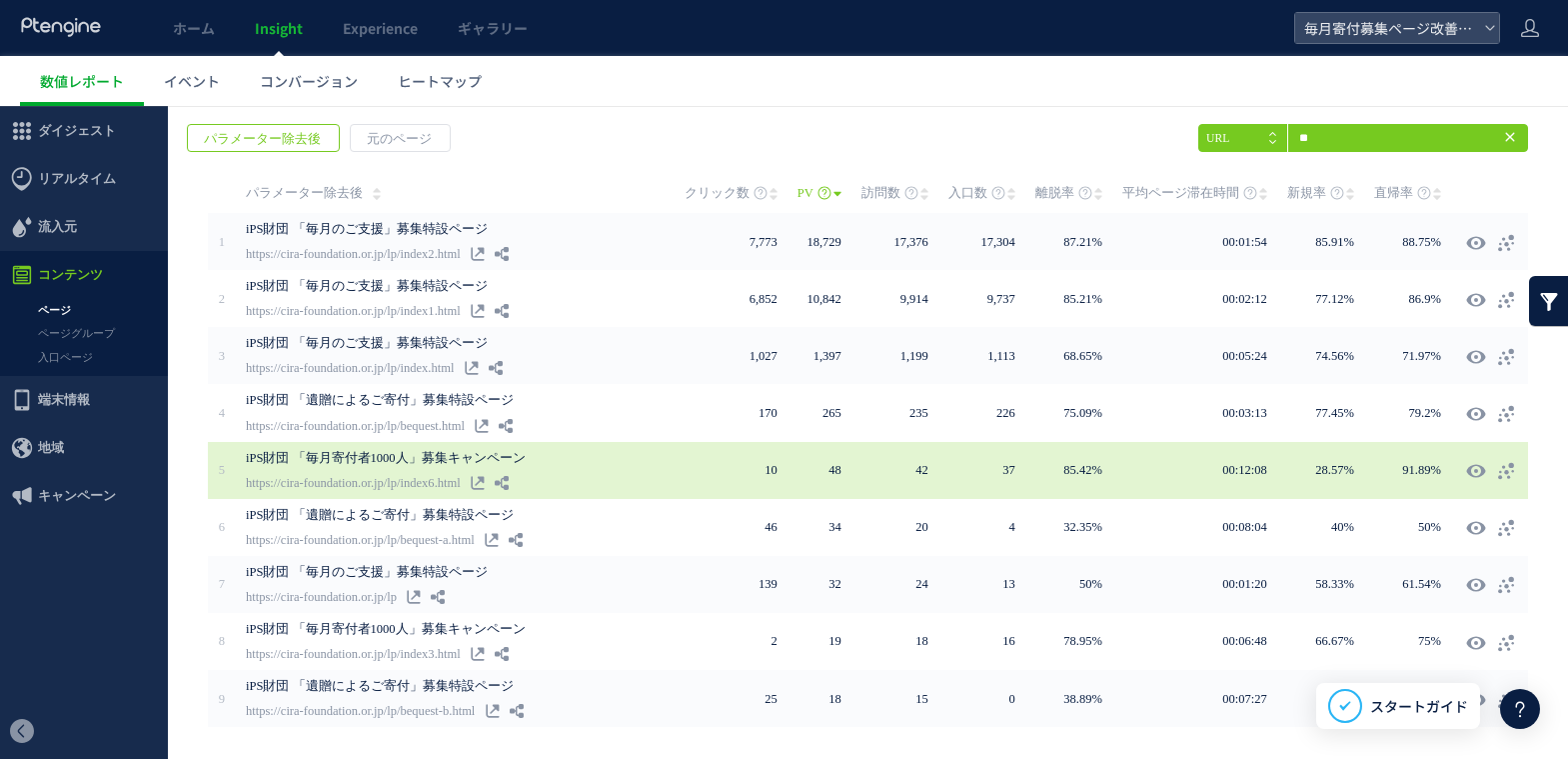 scroll, scrollTop: 342, scrollLeft: 0, axis: vertical 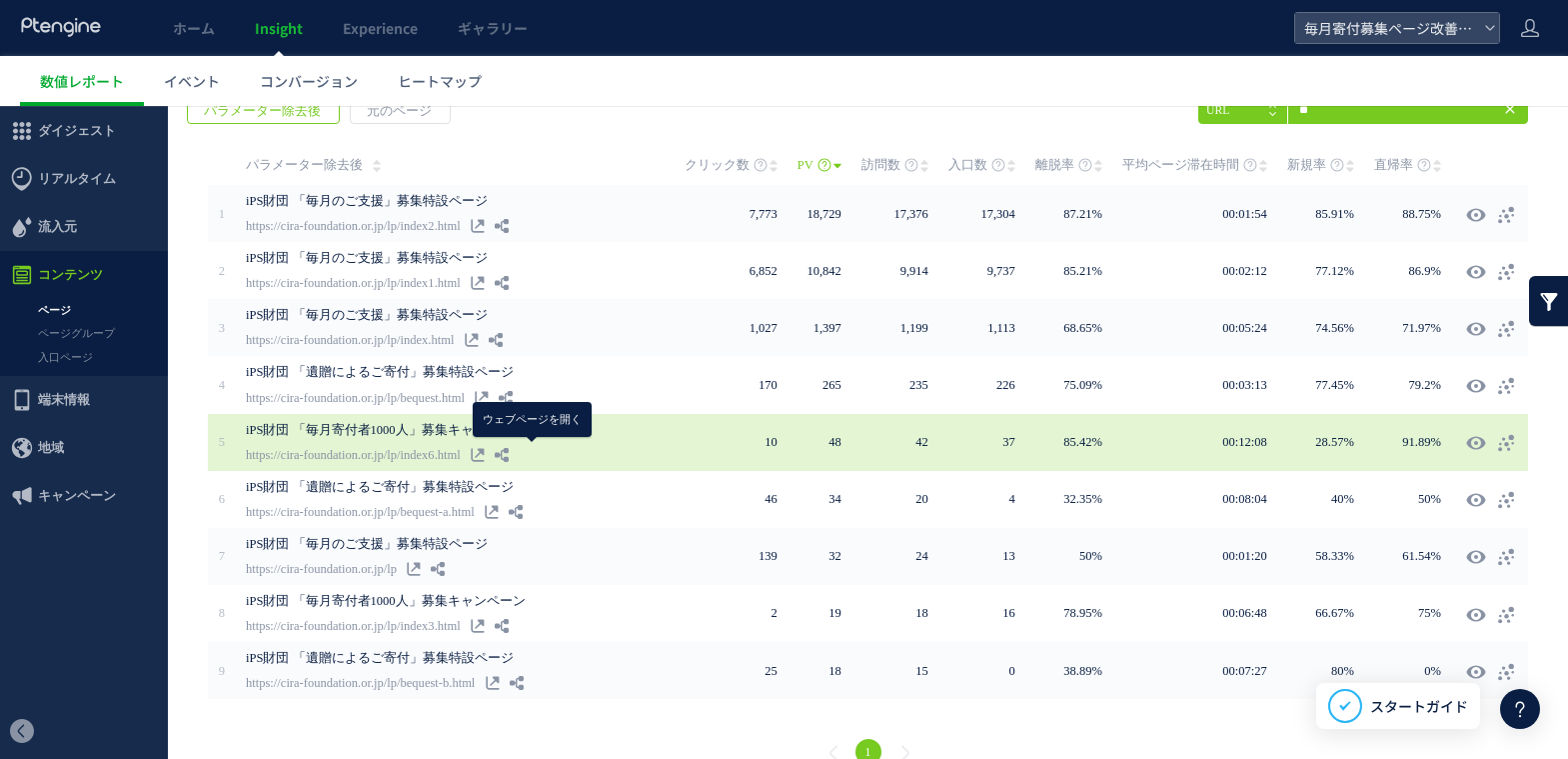 click on "iPS財団 「毎月寄付者1000人」募集キャンペーン
https://cira-foundation.or.jp/lp/index6.html" at bounding box center [465, 442] 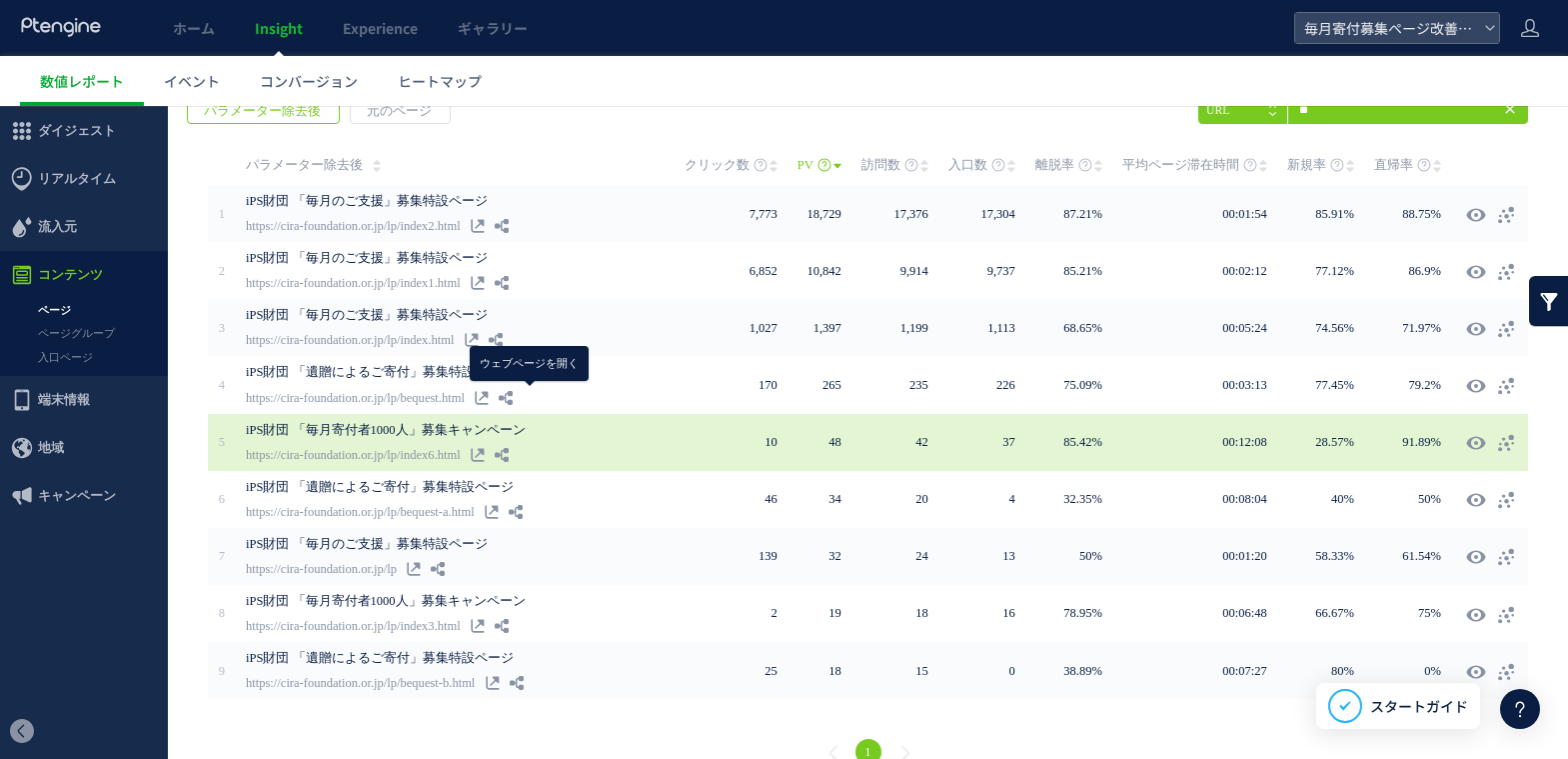 click on "iPS財団 「毎月寄付者1000人」募集キャンペーン
https://cira-foundation.or.jp/lp/index6.html" at bounding box center (465, 442) 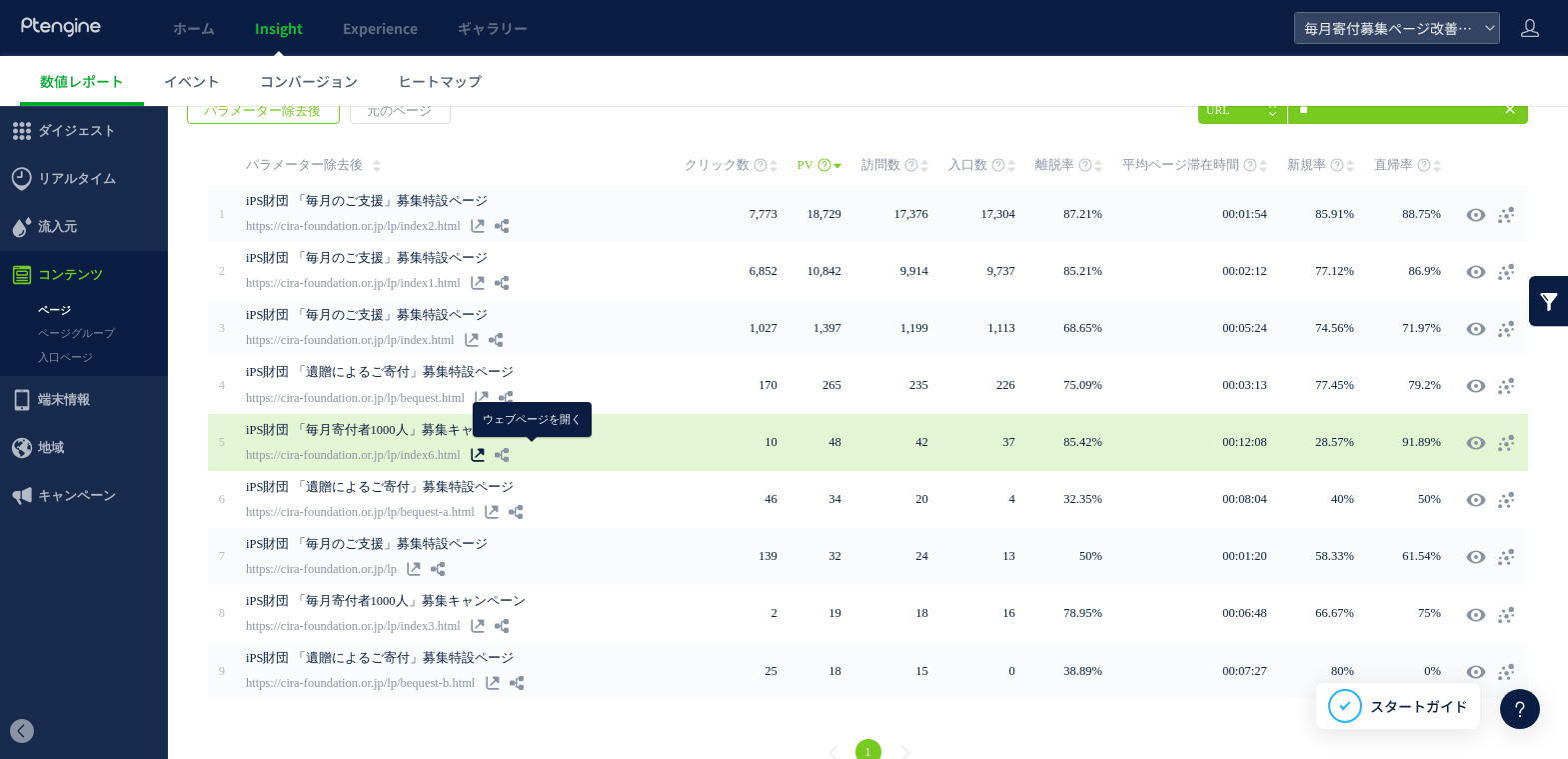 click 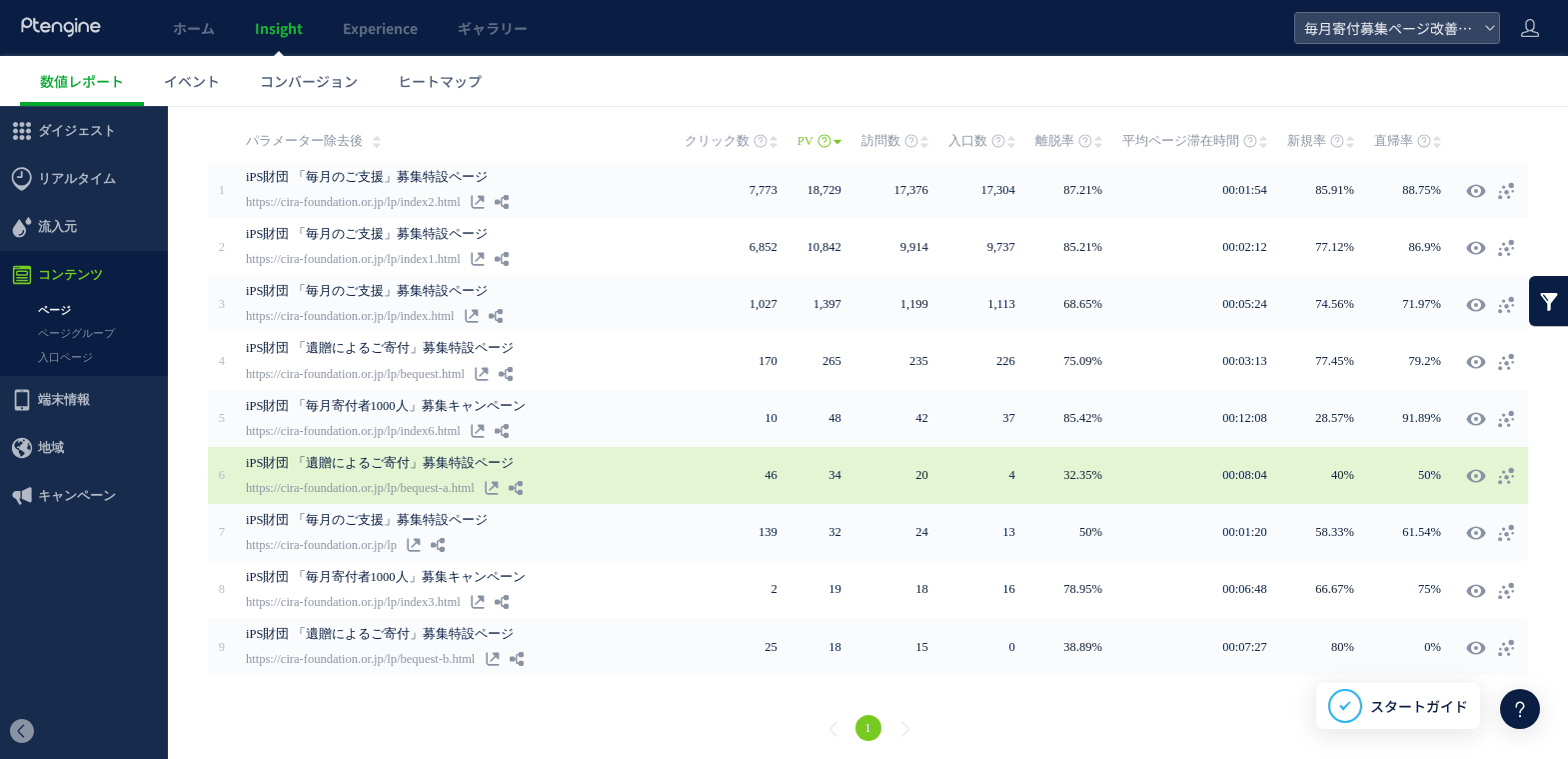 scroll, scrollTop: 368, scrollLeft: 0, axis: vertical 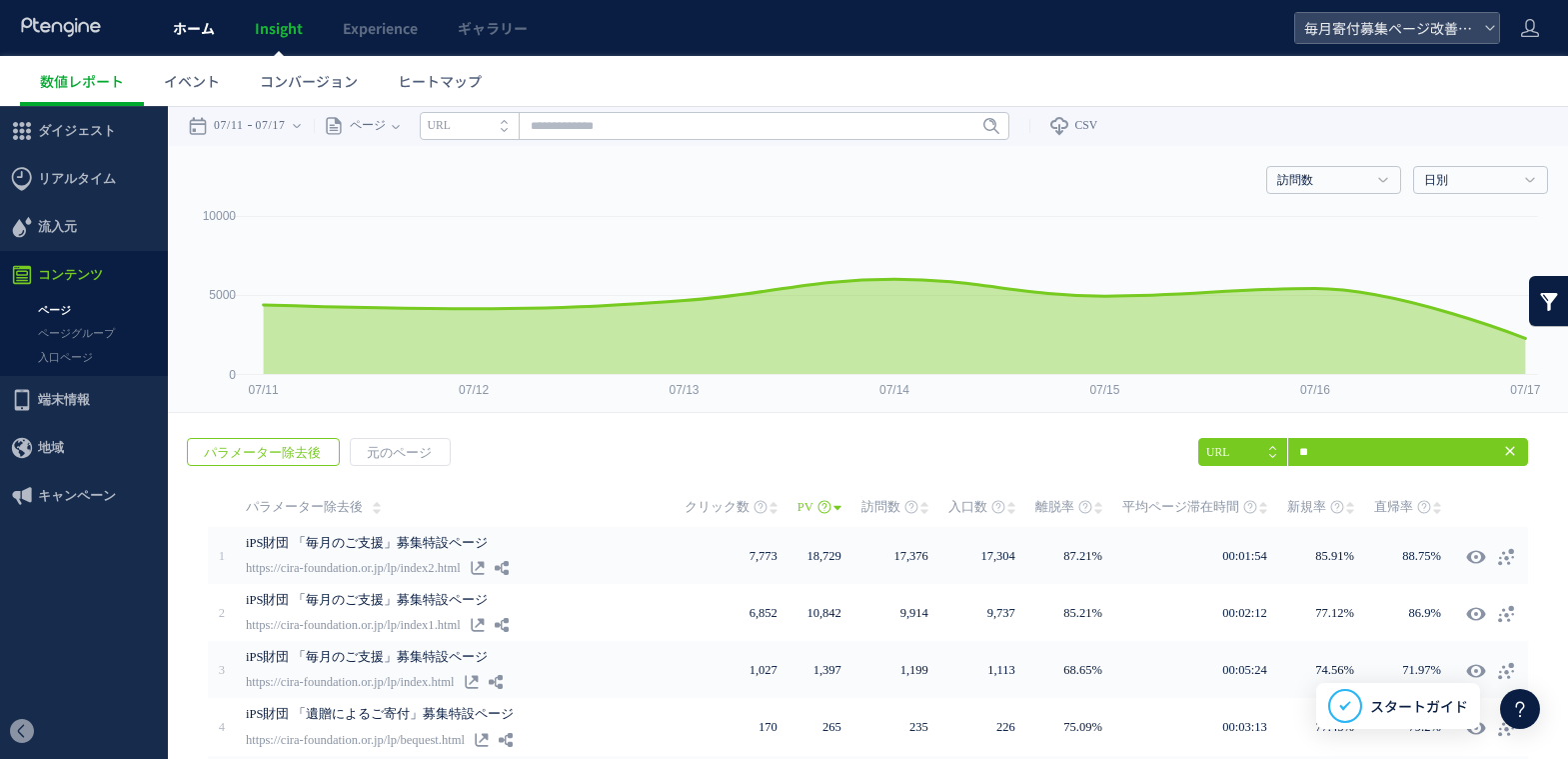 click on "ホーム" at bounding box center [194, 28] 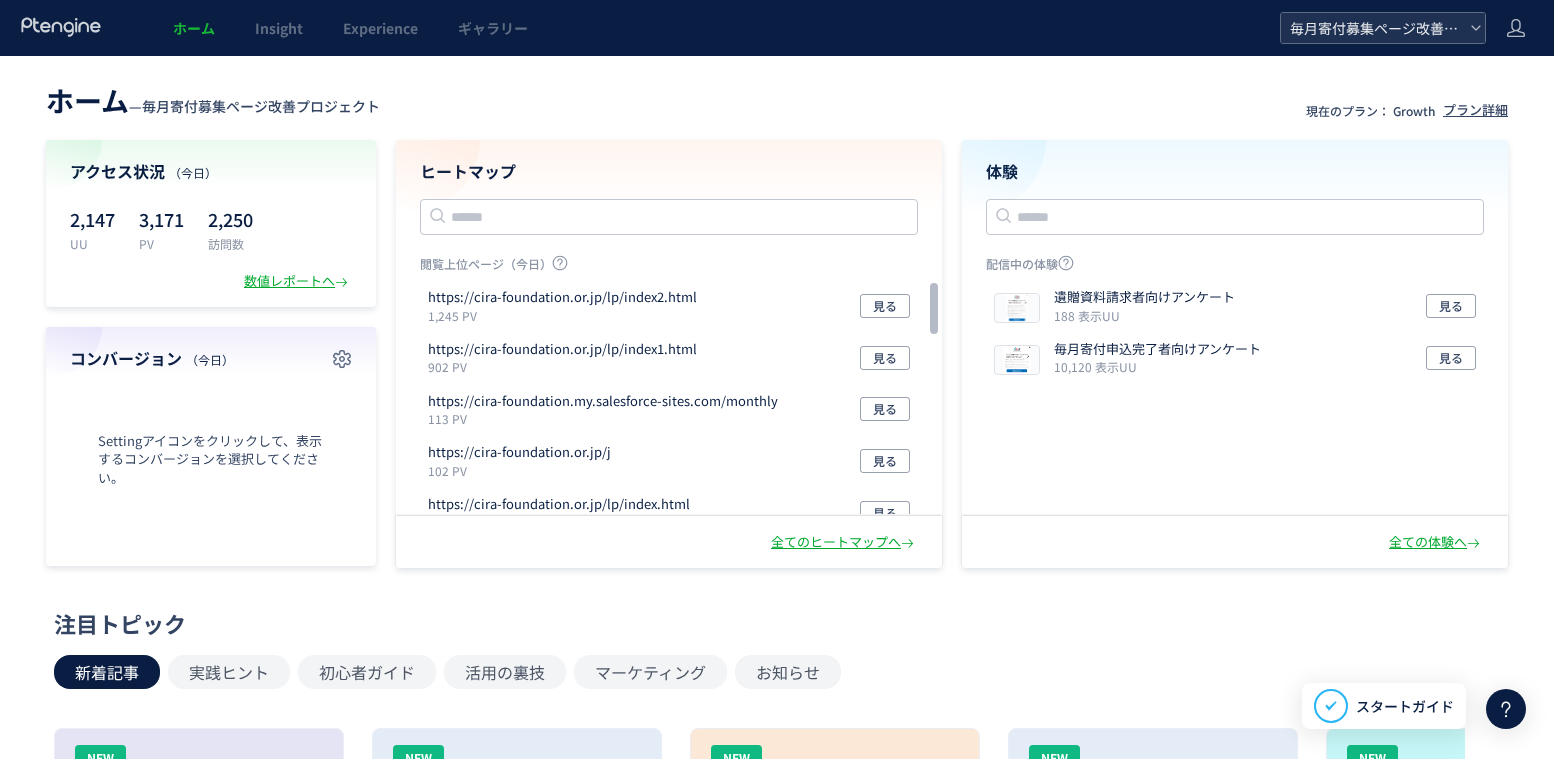 click on "毎月寄付募集ページ改善プロジェクト" at bounding box center (1373, 28) 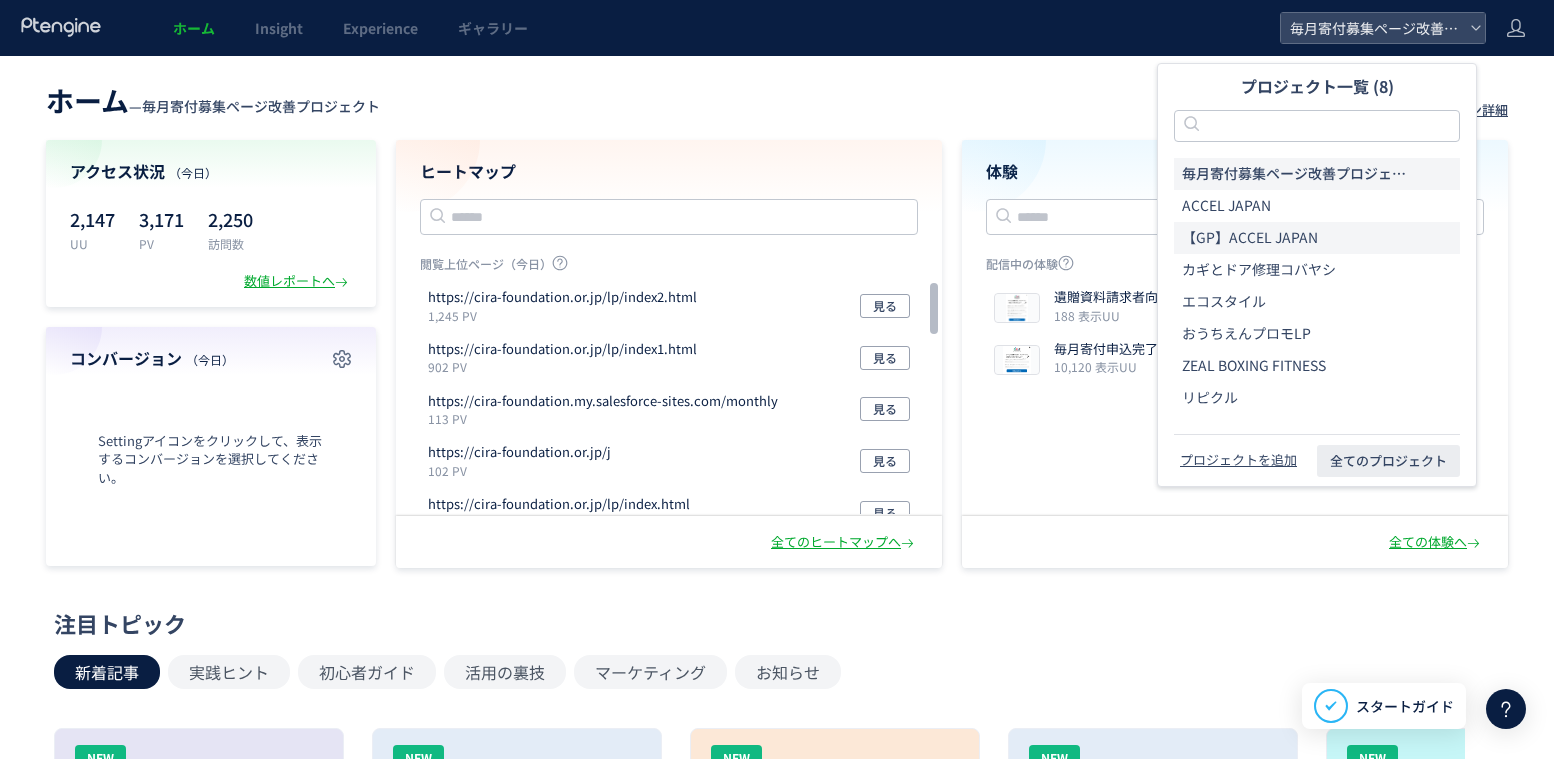 click on "【GP】ACCEL JAPAN" at bounding box center (1250, 238) 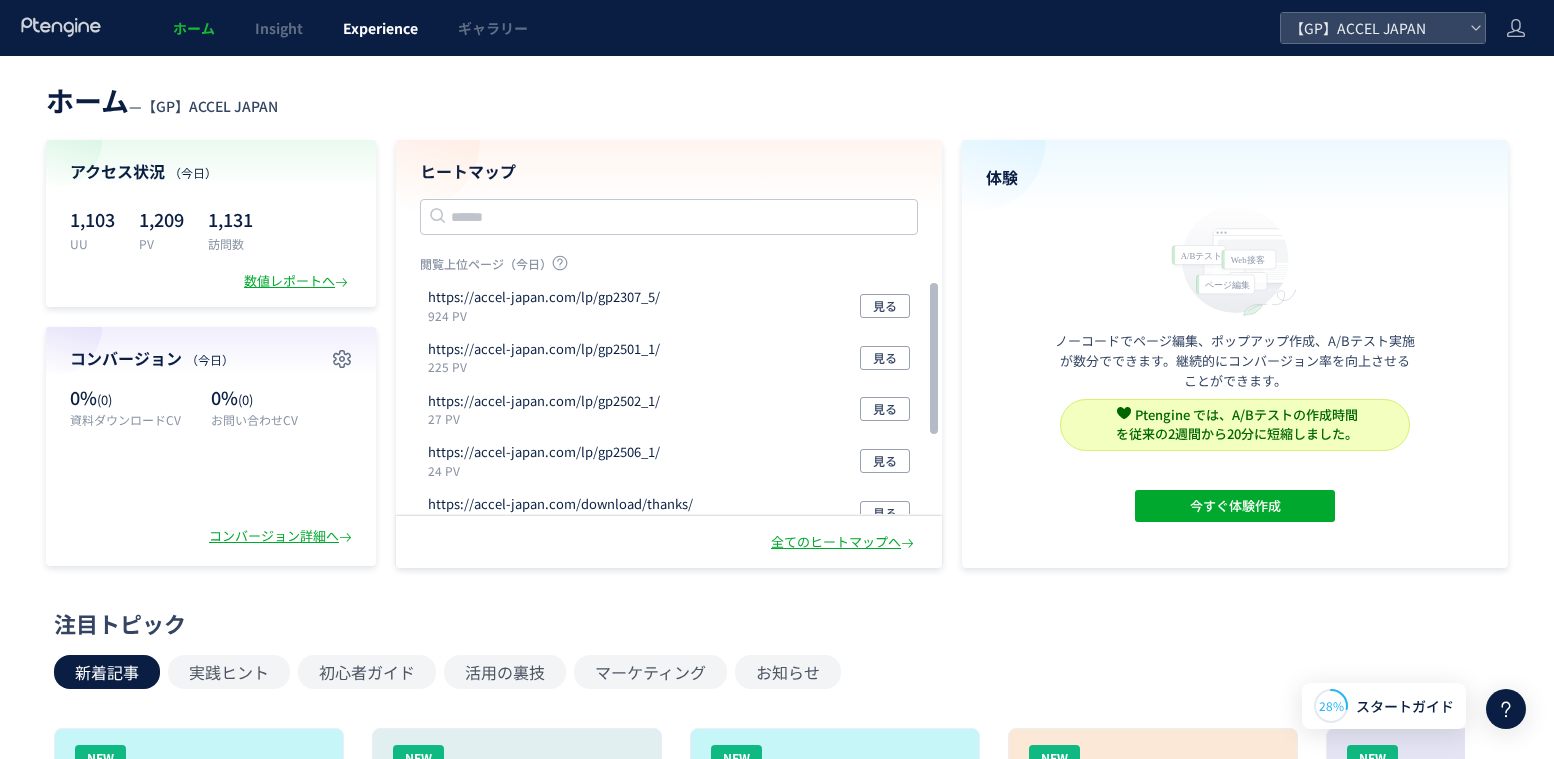 click on "Experience" 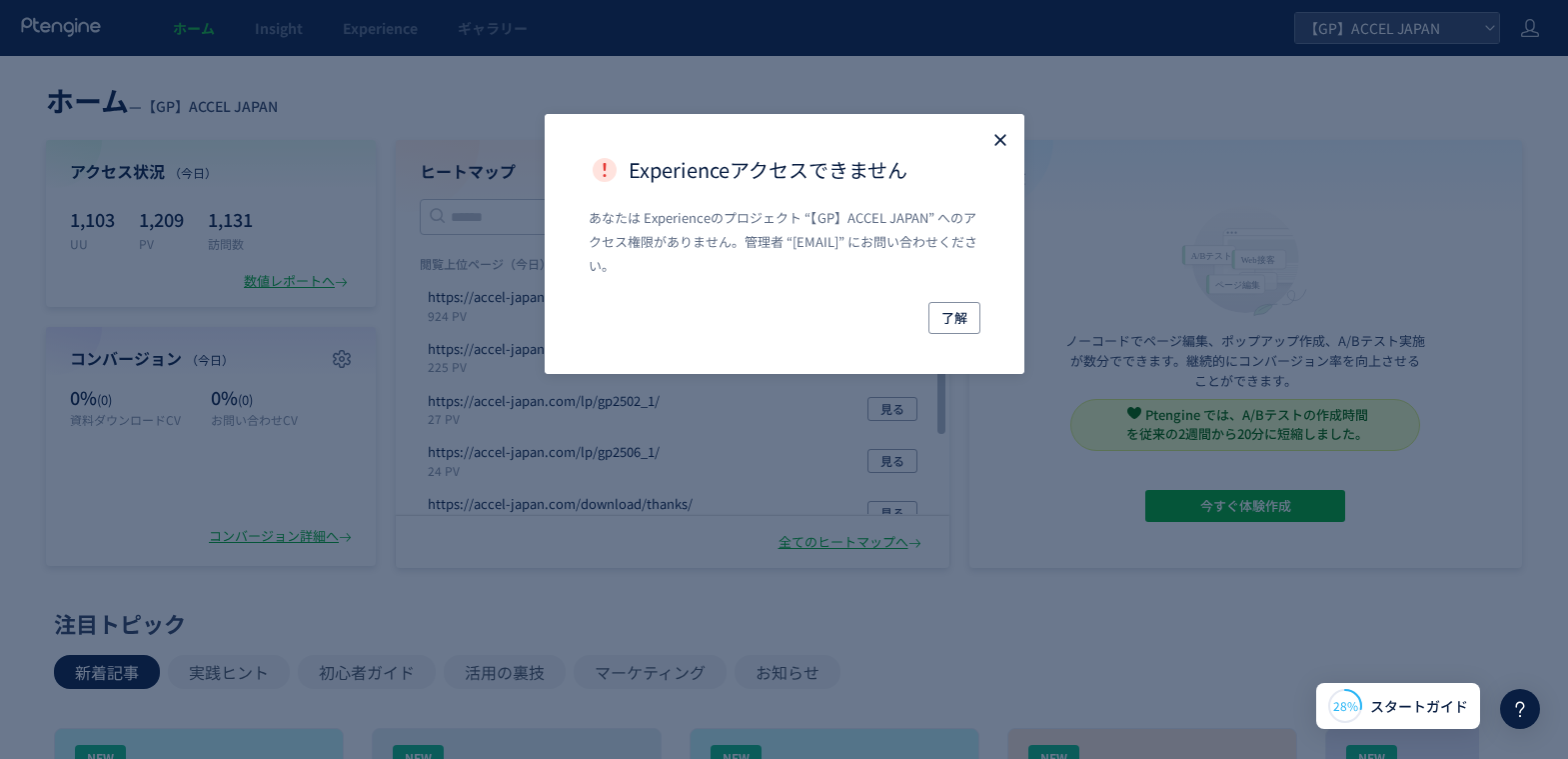 click 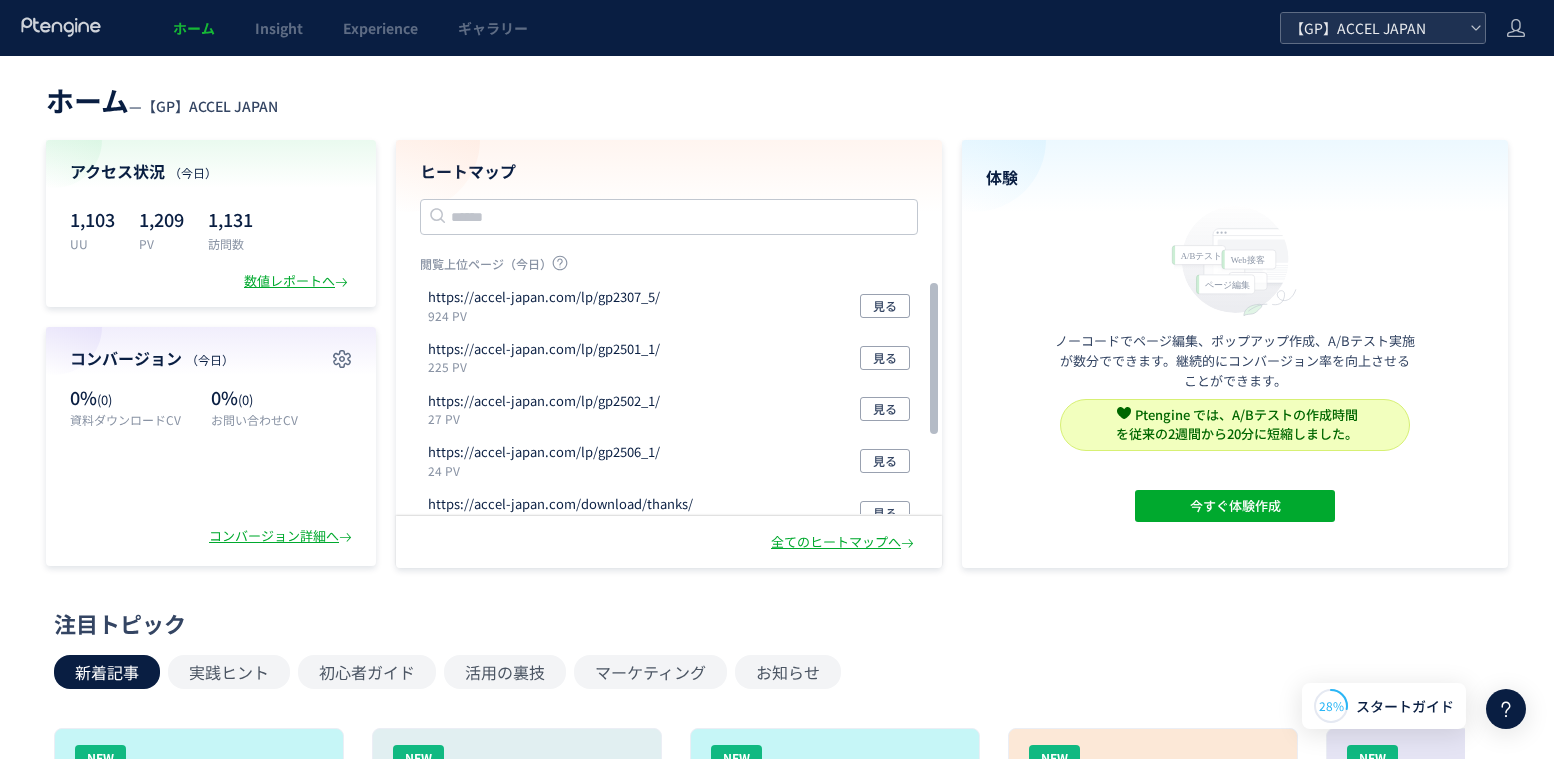 click on "【GP】ACCEL JAPAN" at bounding box center [1373, 28] 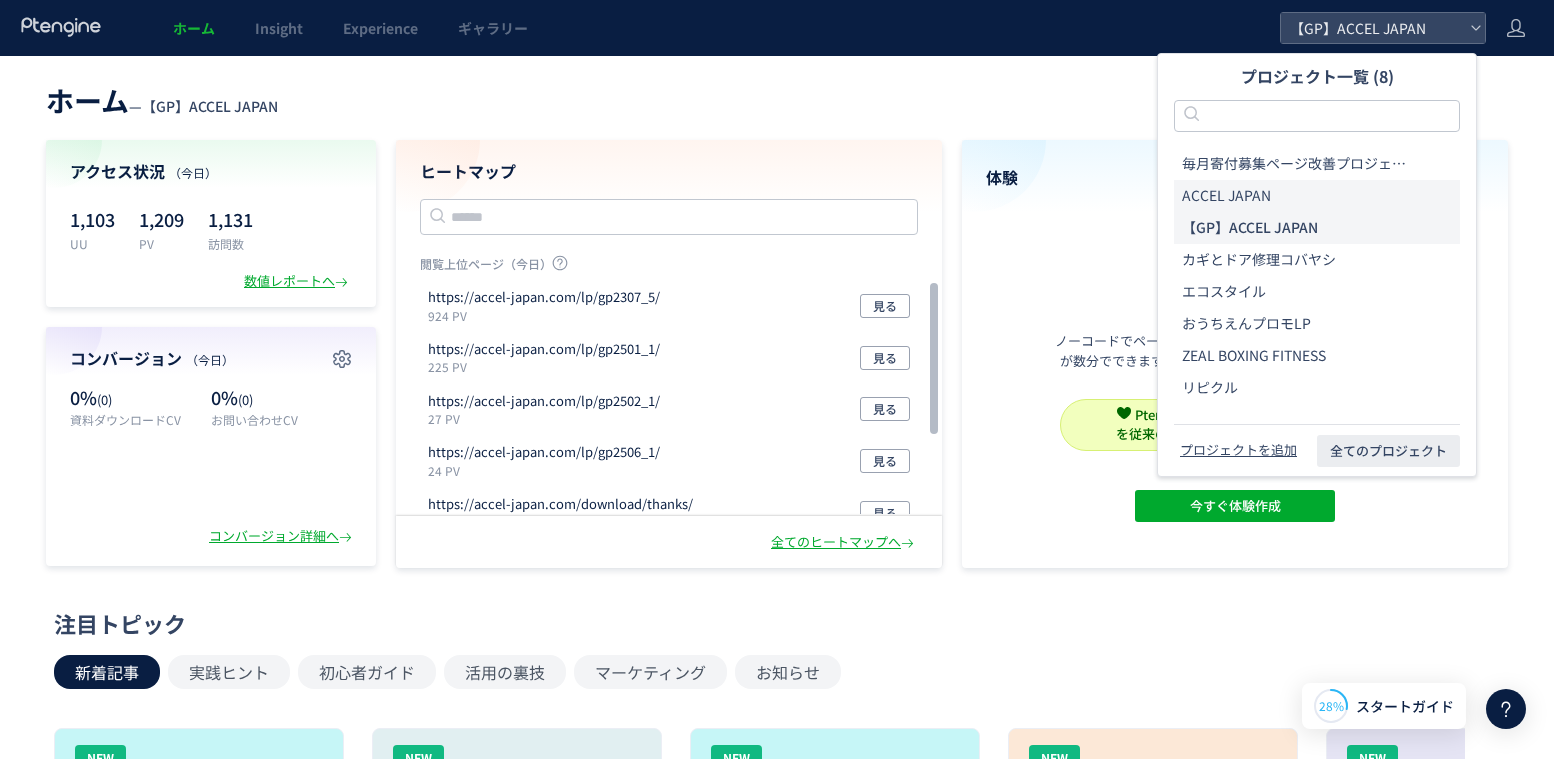 click on "ACCEL JAPAN" at bounding box center [1226, 196] 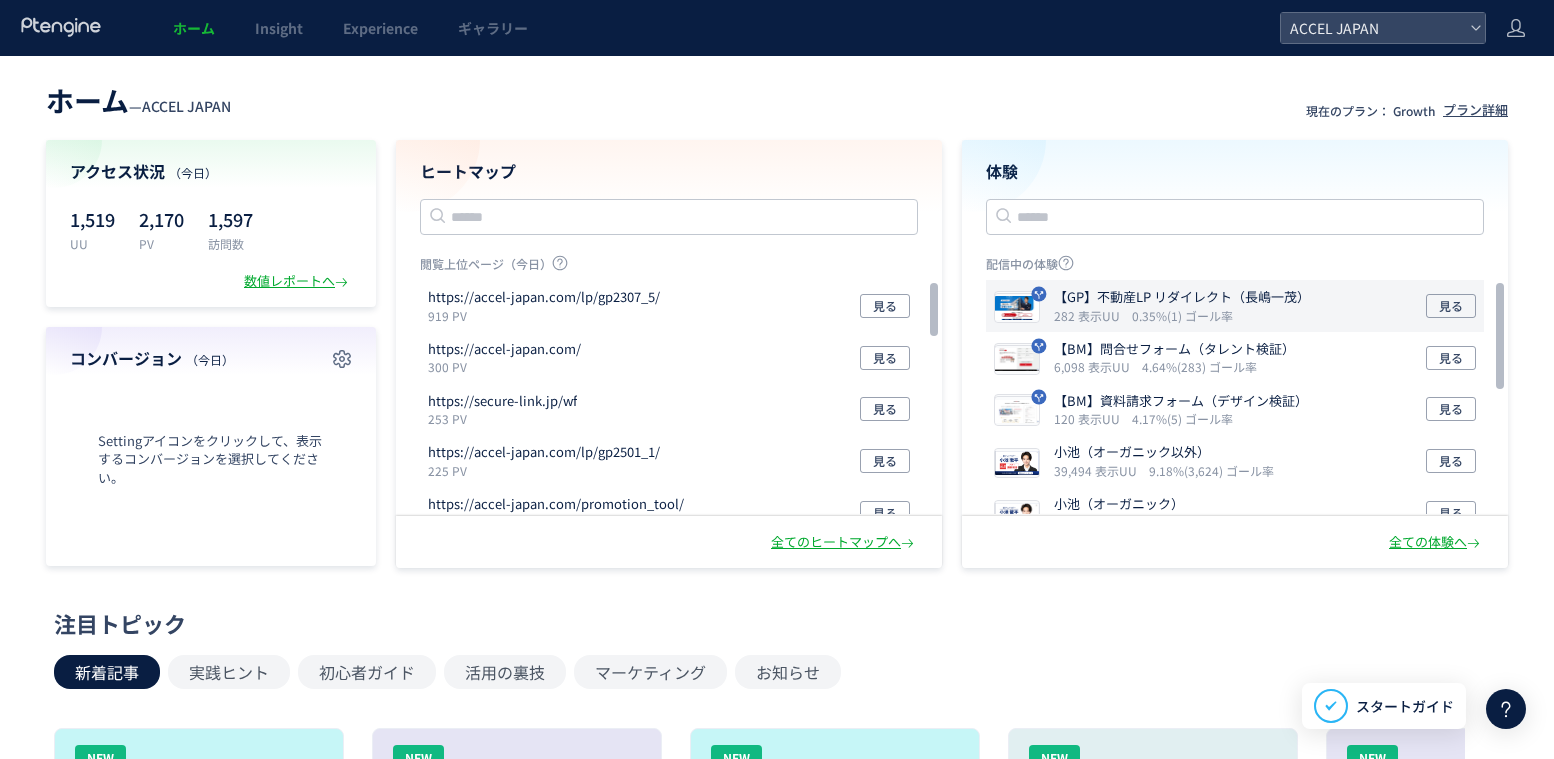 click on "【GP】不動産LP リダイレクト（長嶋一茂）" at bounding box center [1182, 297] 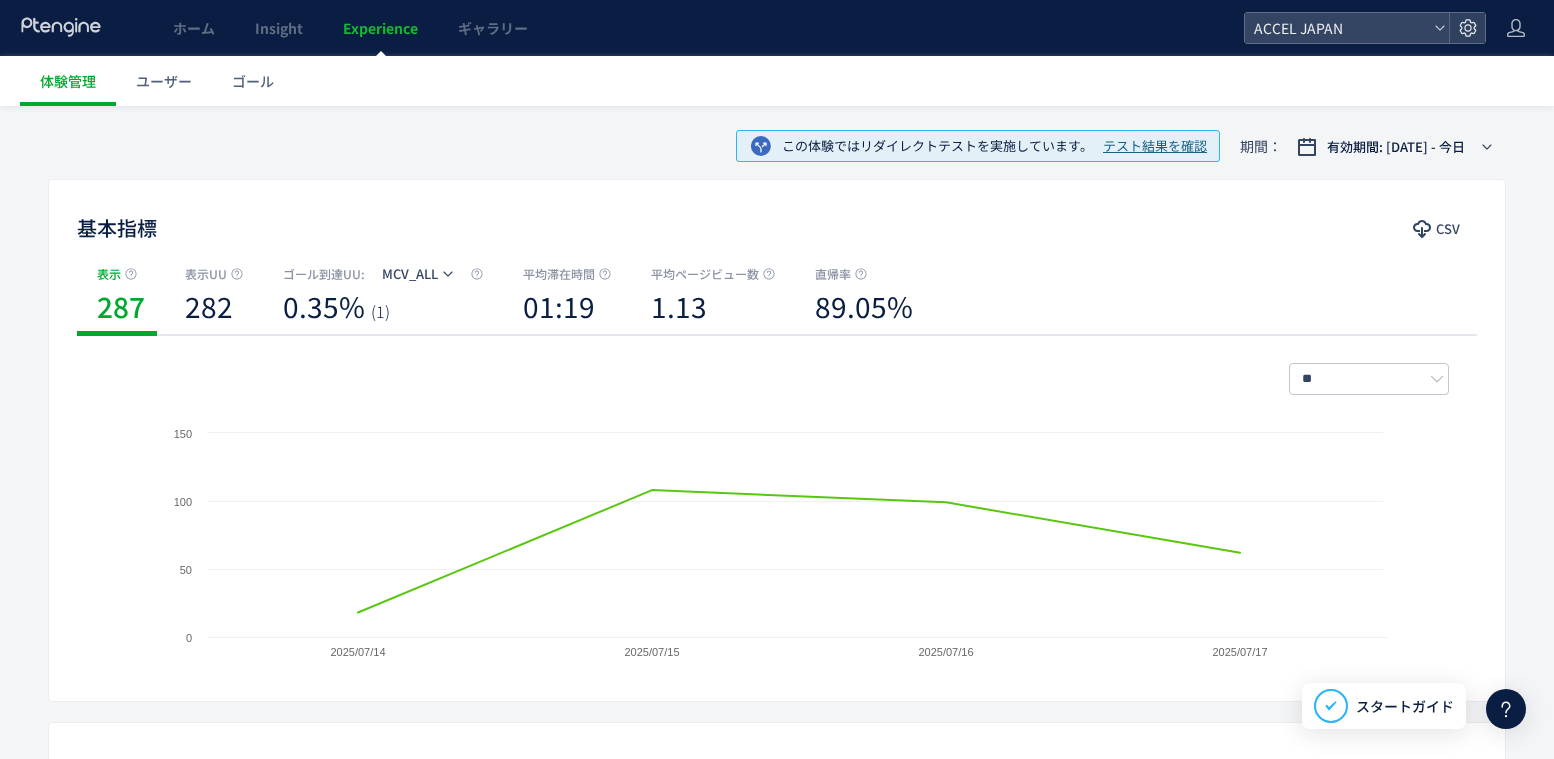 scroll, scrollTop: 0, scrollLeft: 0, axis: both 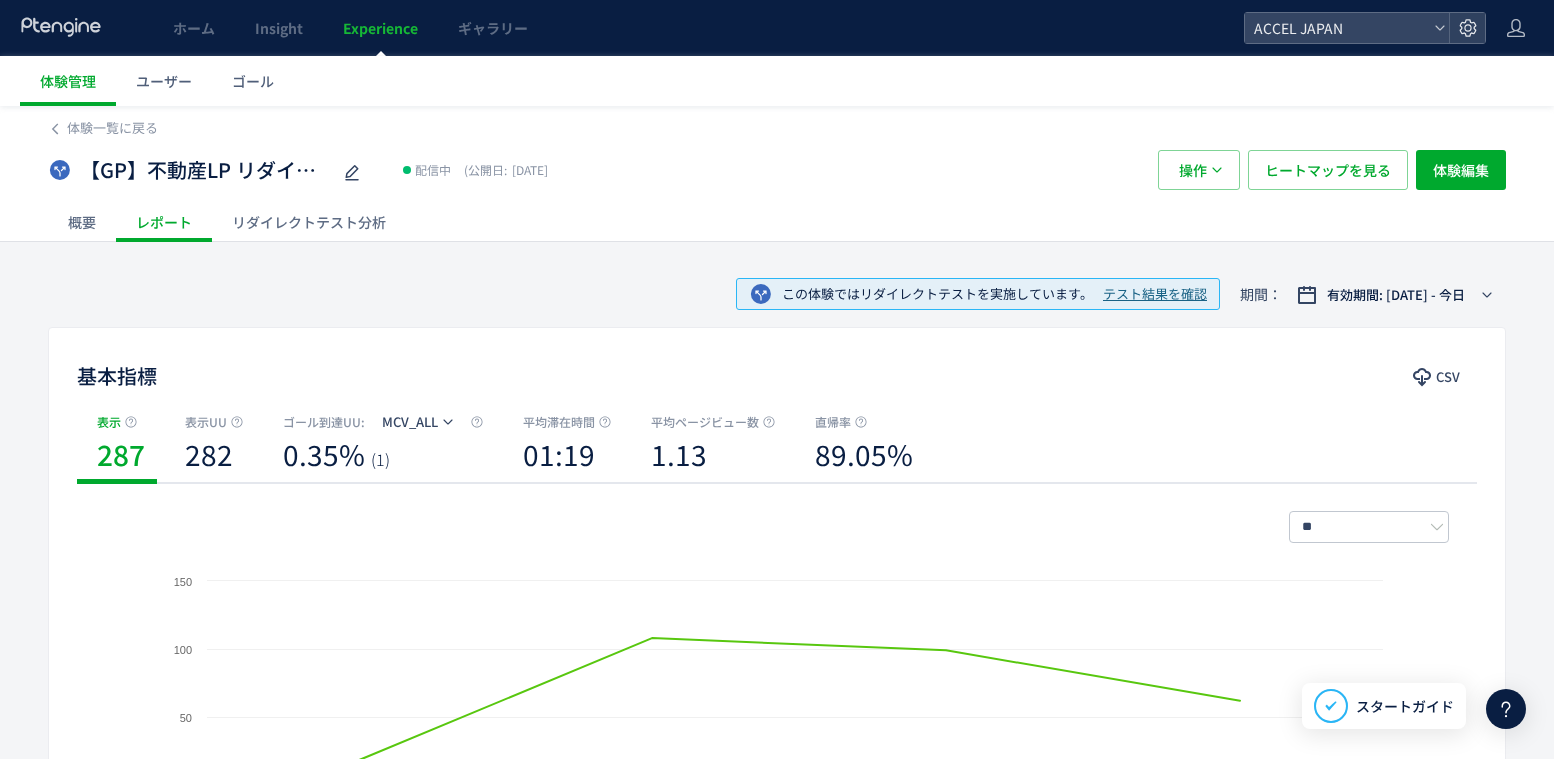 click on "リダイレクトテスト分析" 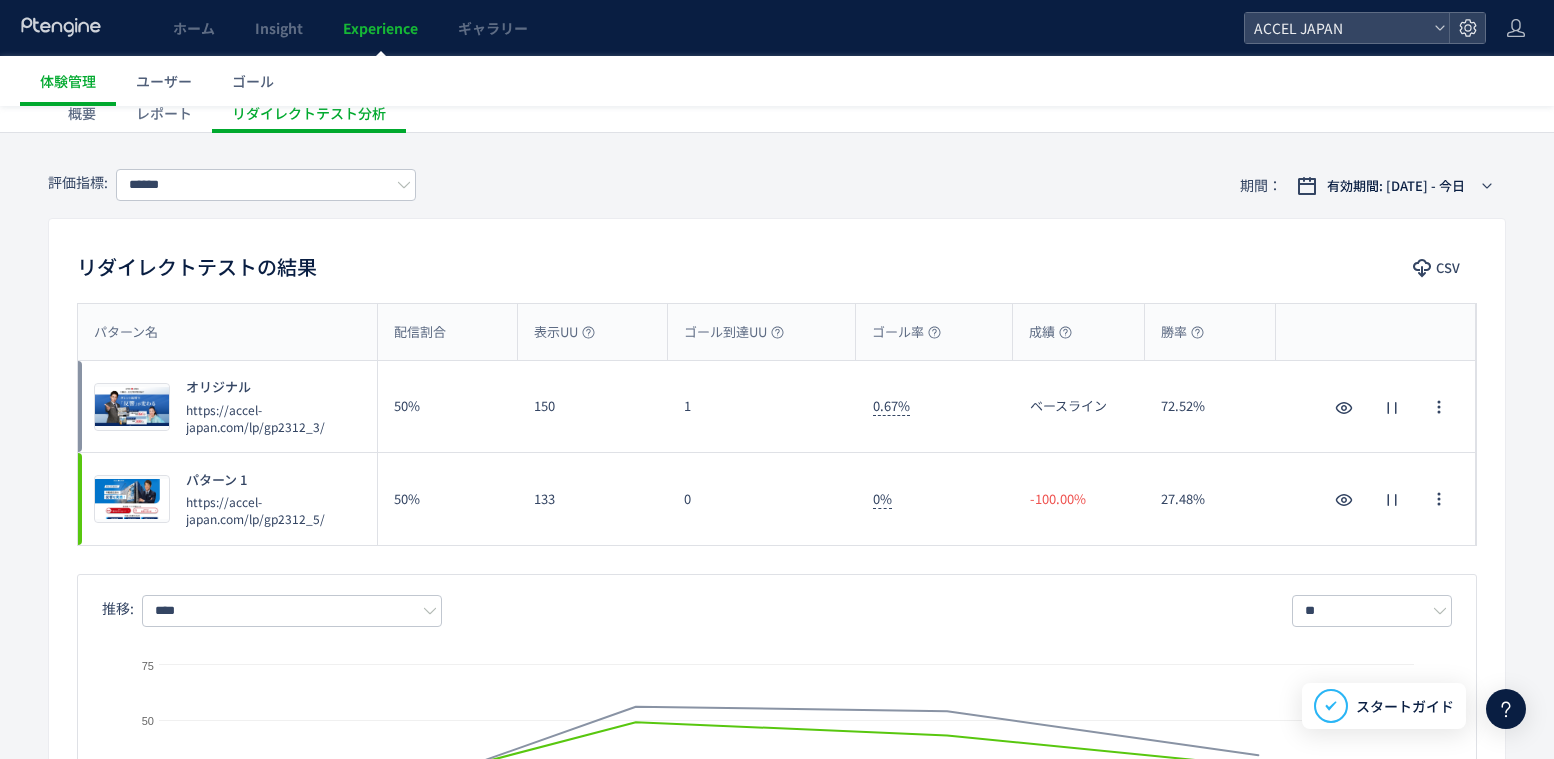 scroll, scrollTop: 72, scrollLeft: 0, axis: vertical 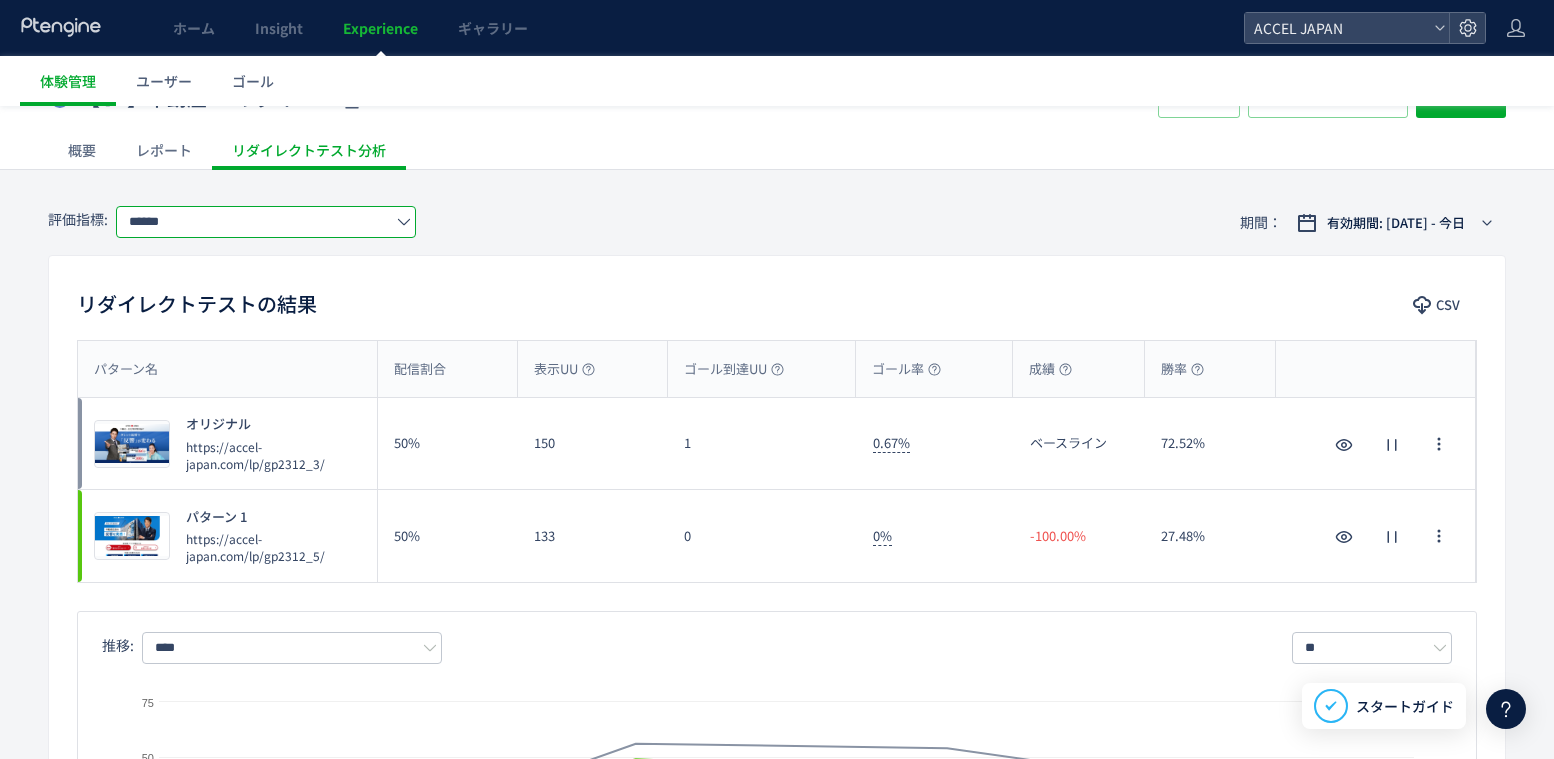 click on "******" 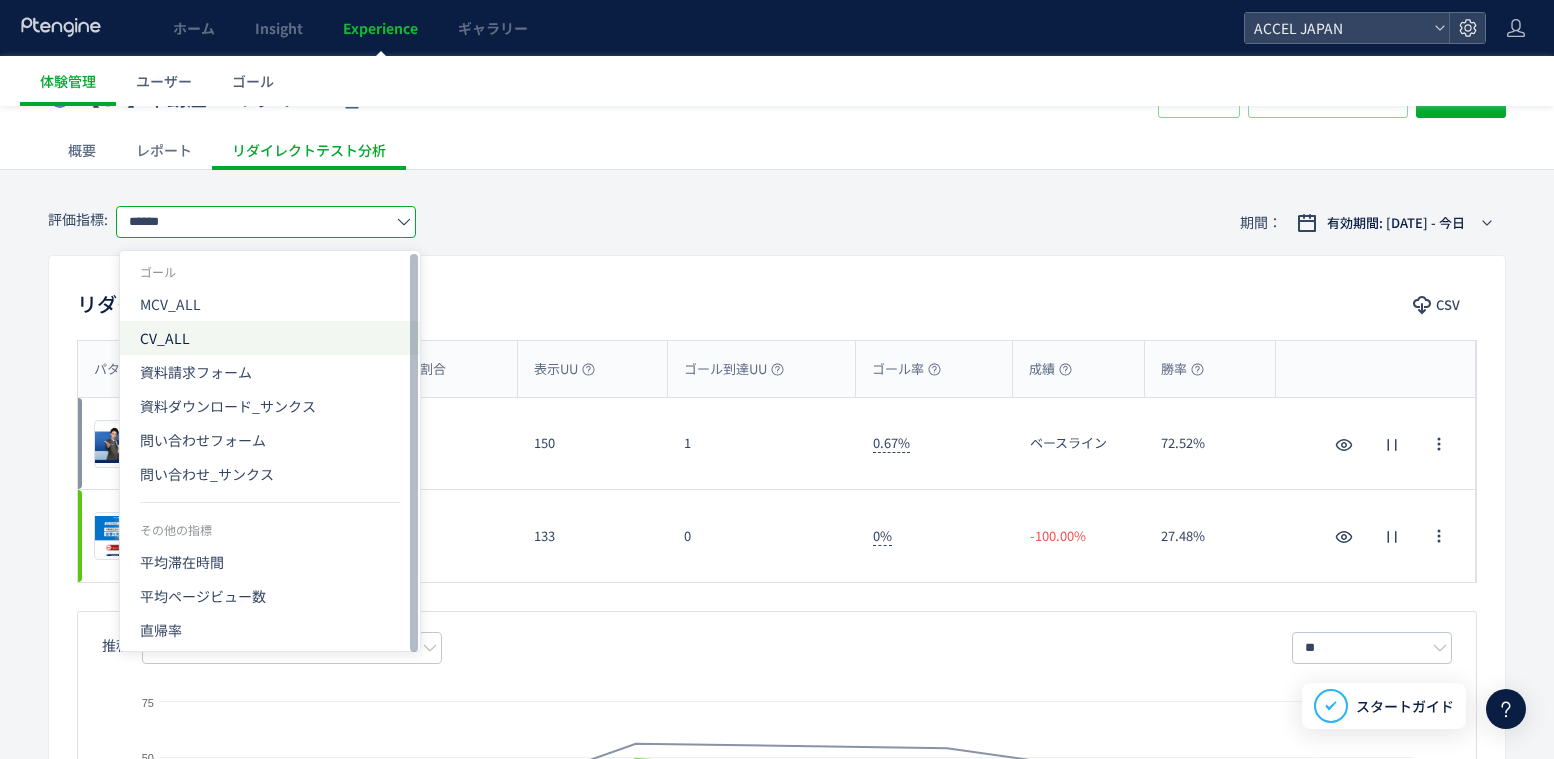 click on "CV_ALL" 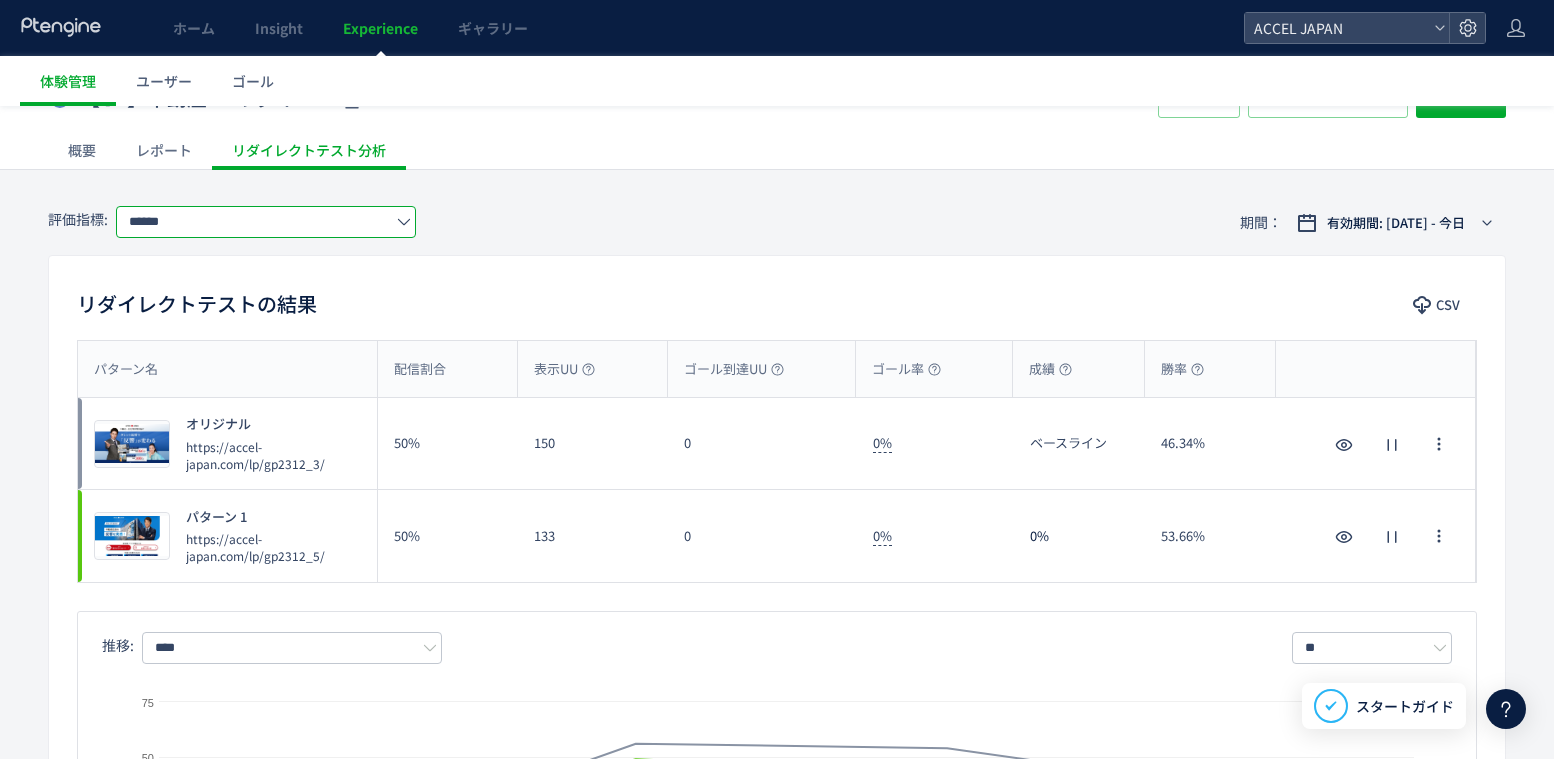click on "******" 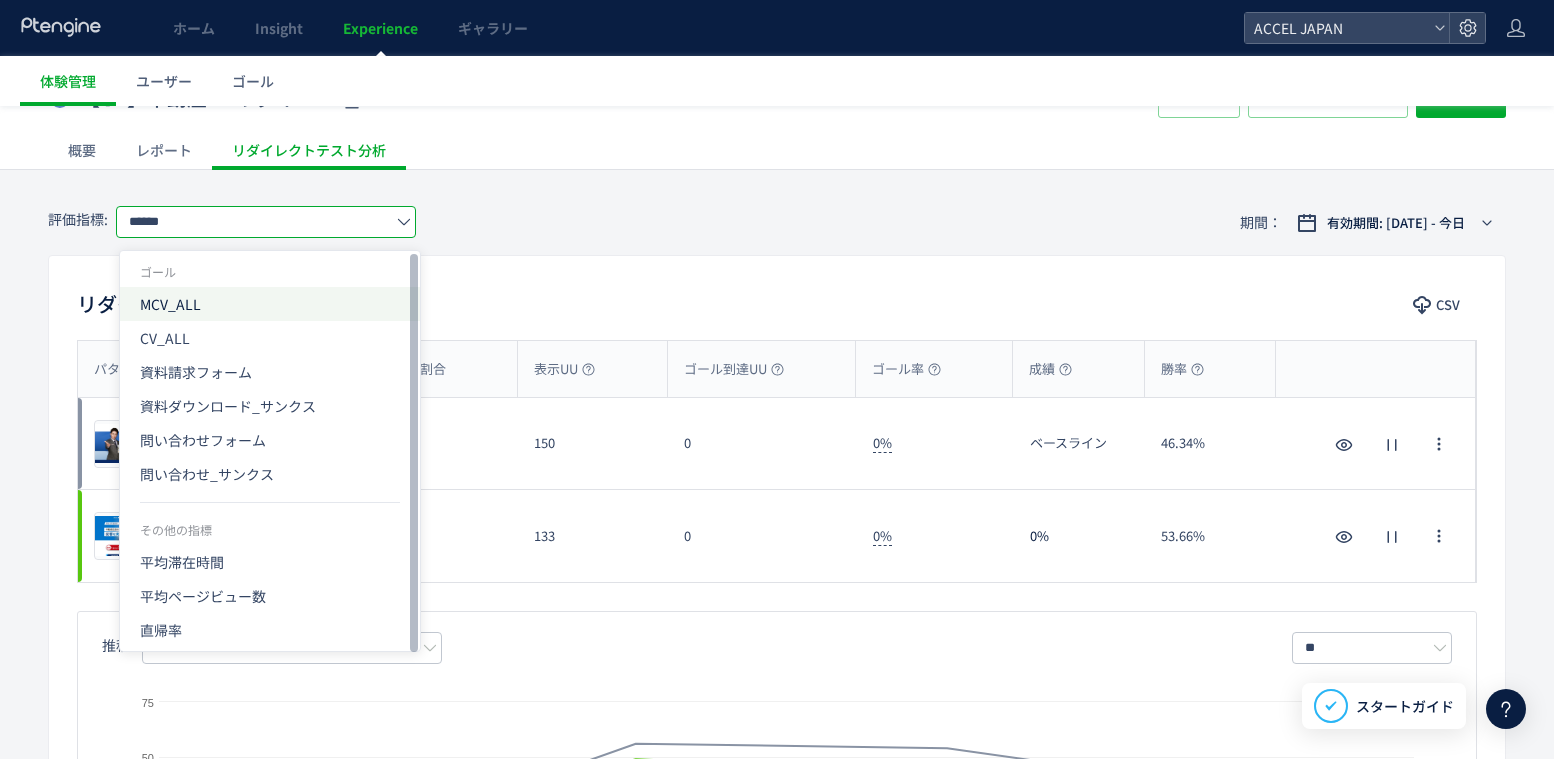 click on "MCV_ALL" 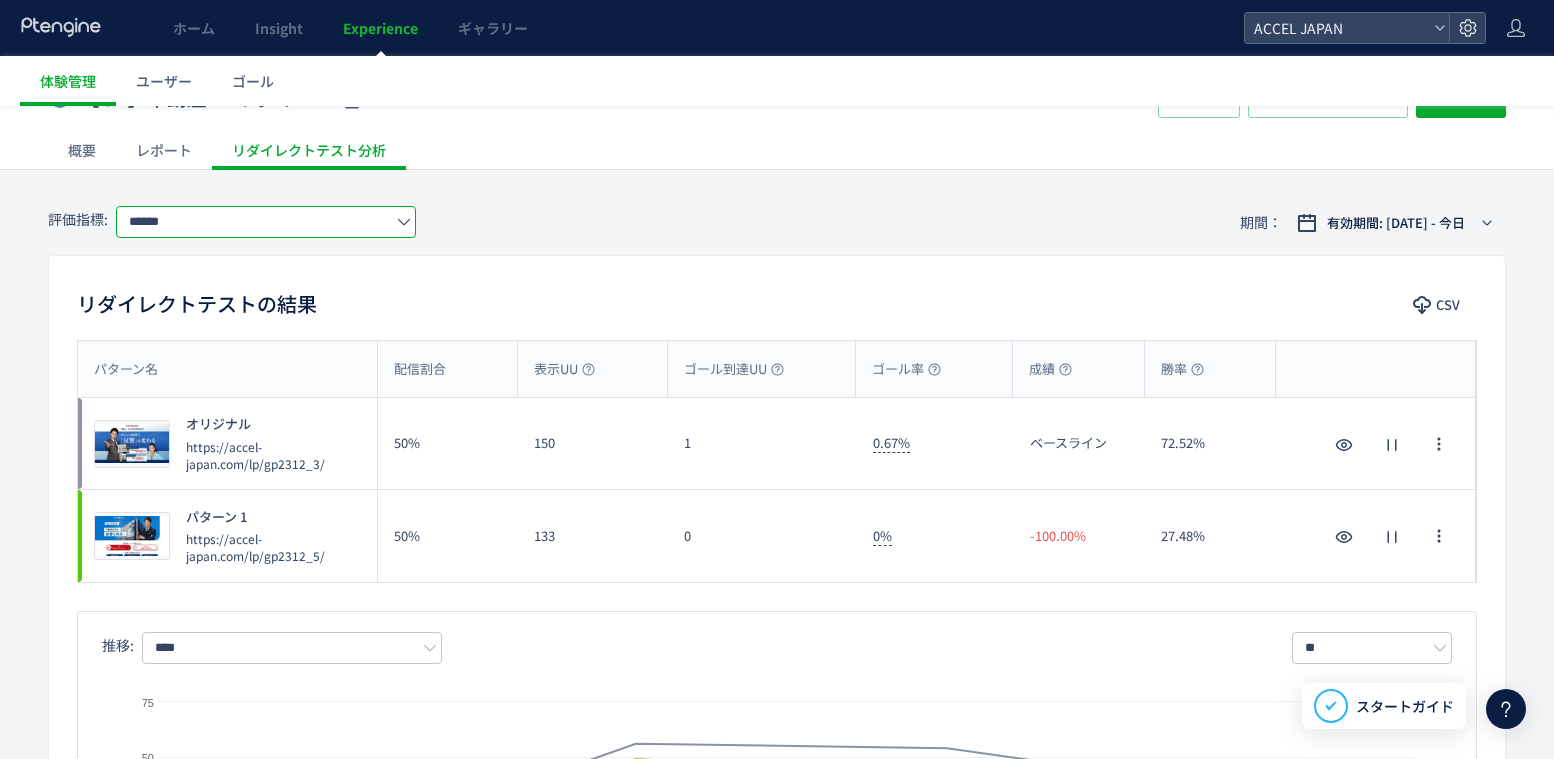 click on "評価指標: ****** 期間： 有効期間: 2025/07/14 - 今日" at bounding box center (777, 222) 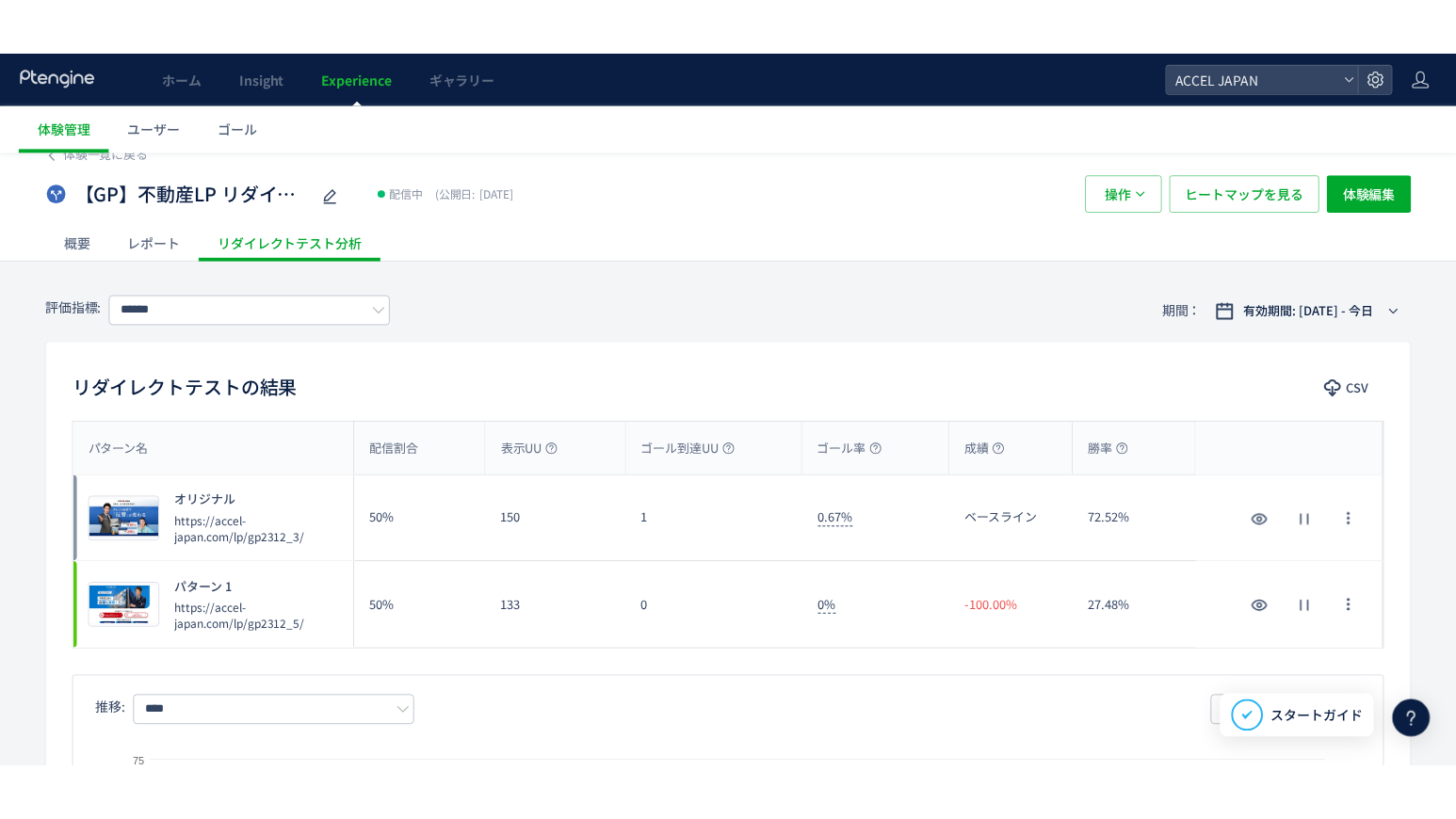 scroll, scrollTop: 0, scrollLeft: 0, axis: both 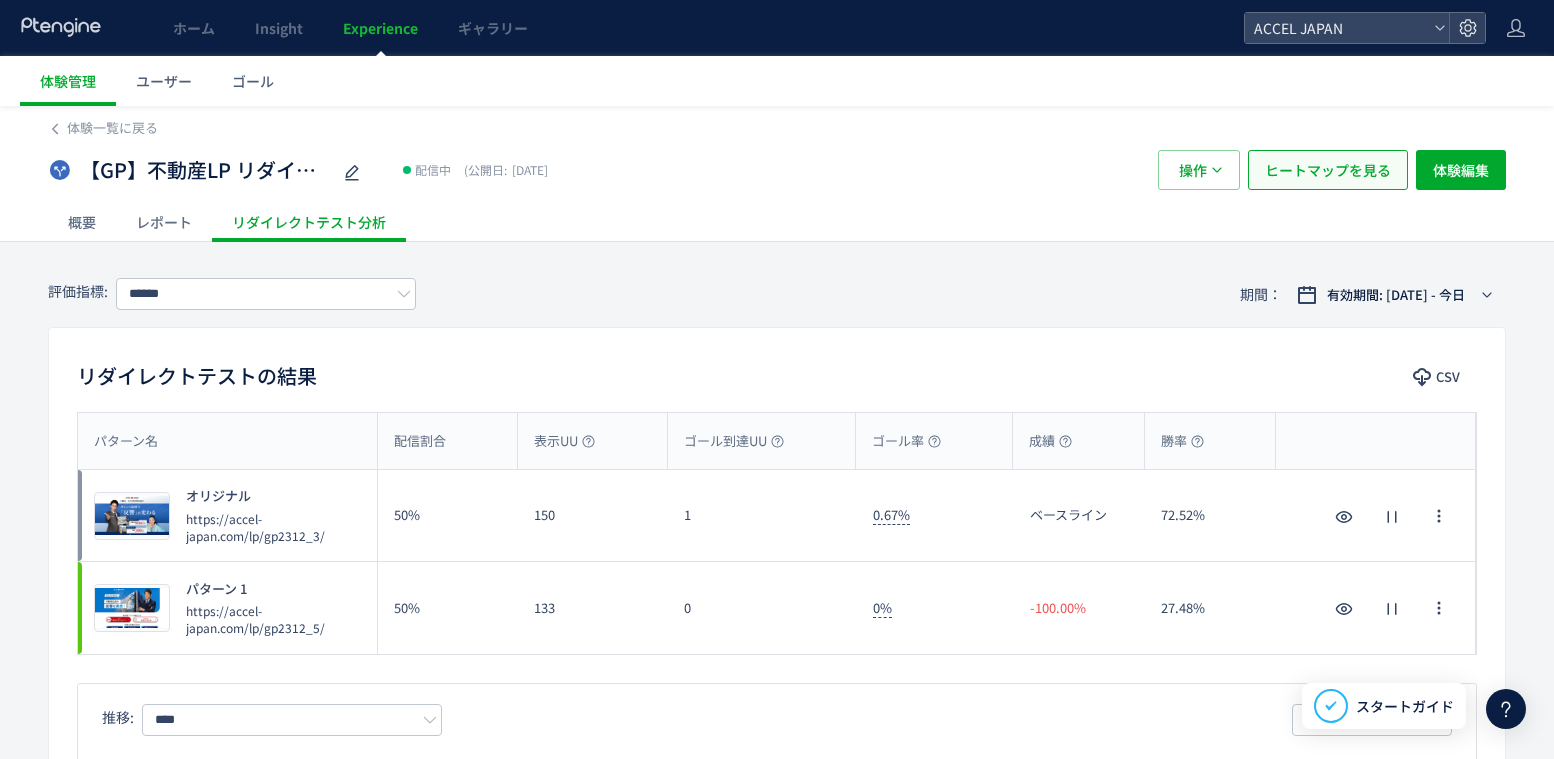 click on "ヒートマップを見る" at bounding box center [1328, 170] 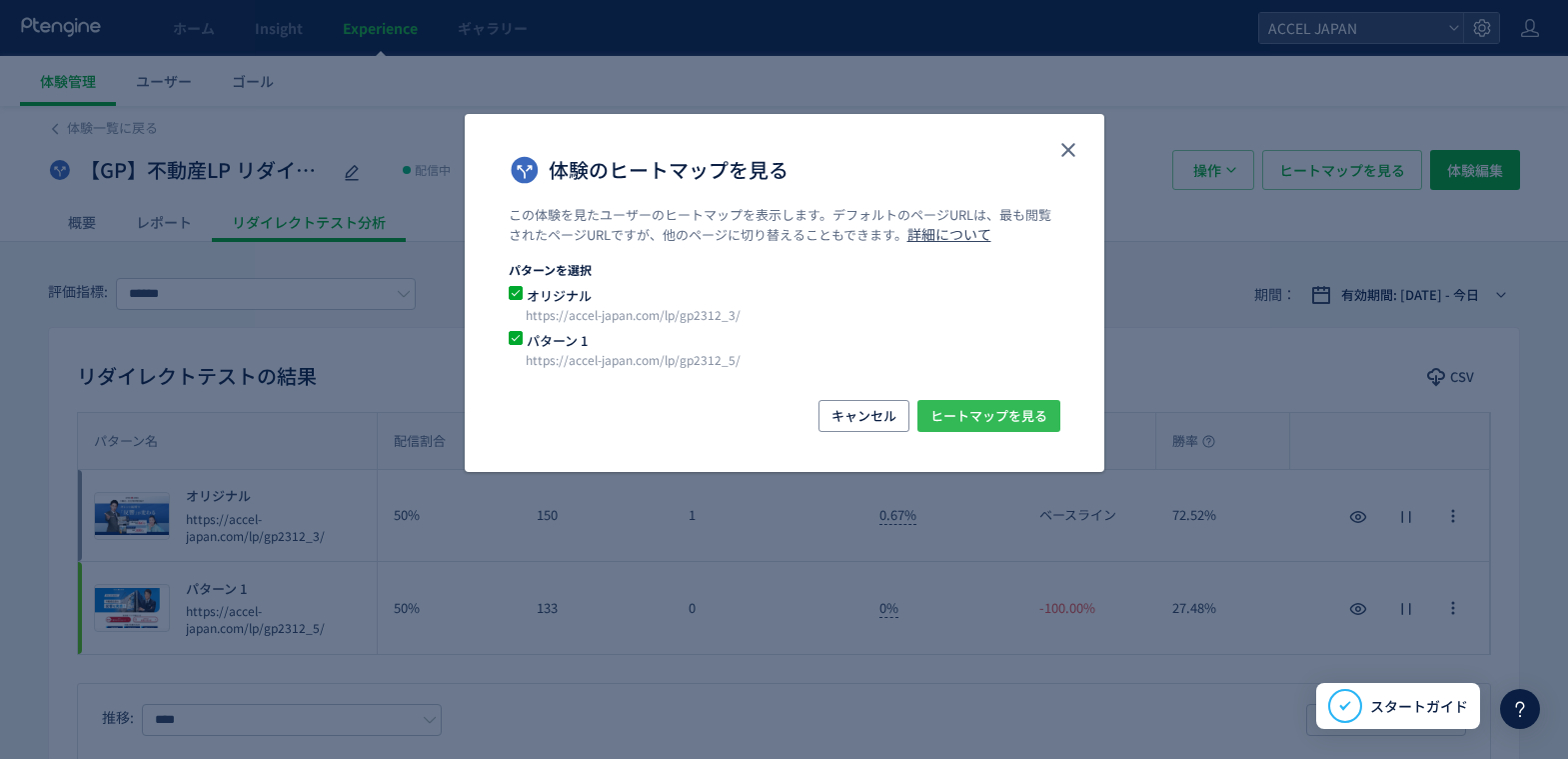 click on "ヒートマップを見る" at bounding box center (988, 416) 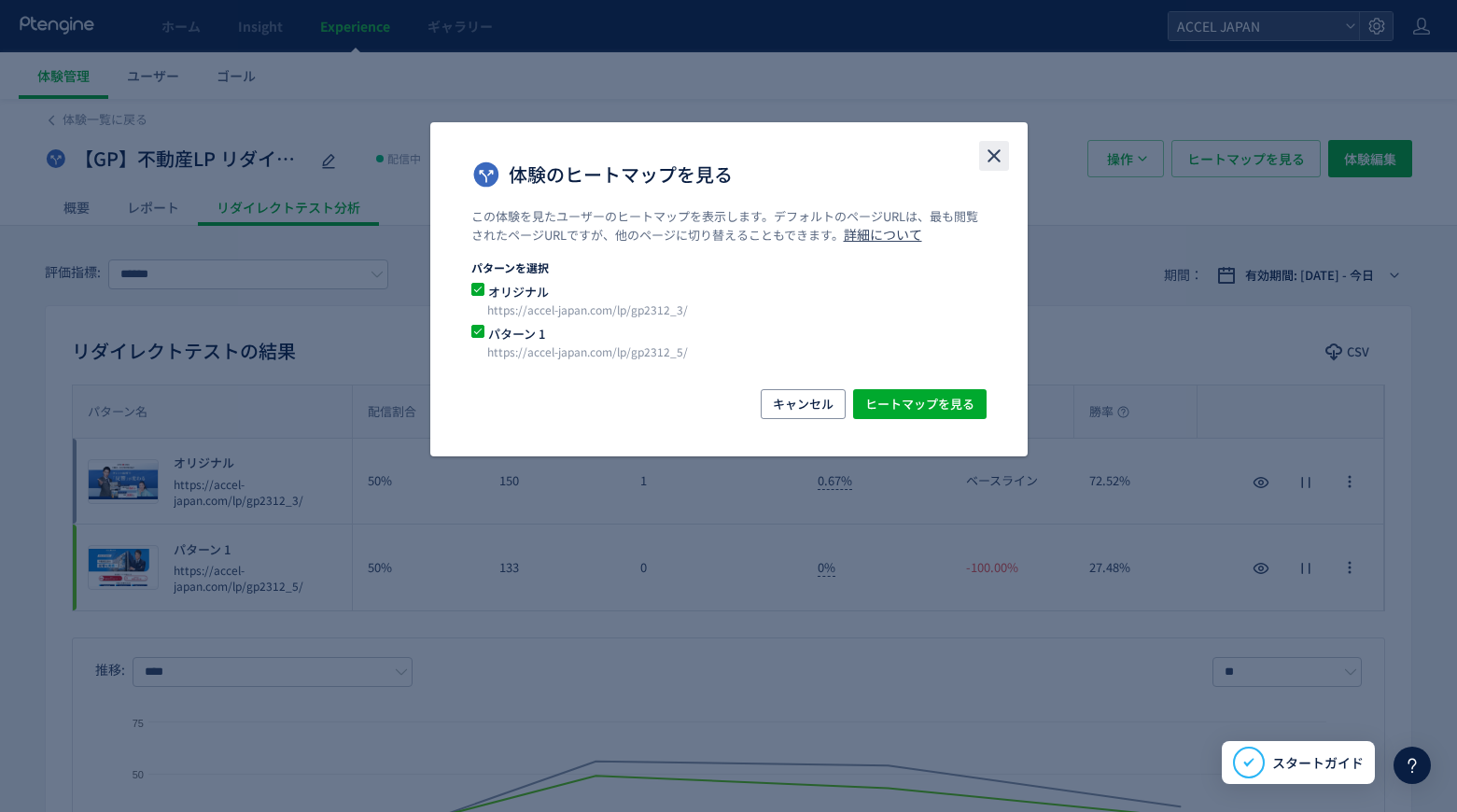 click 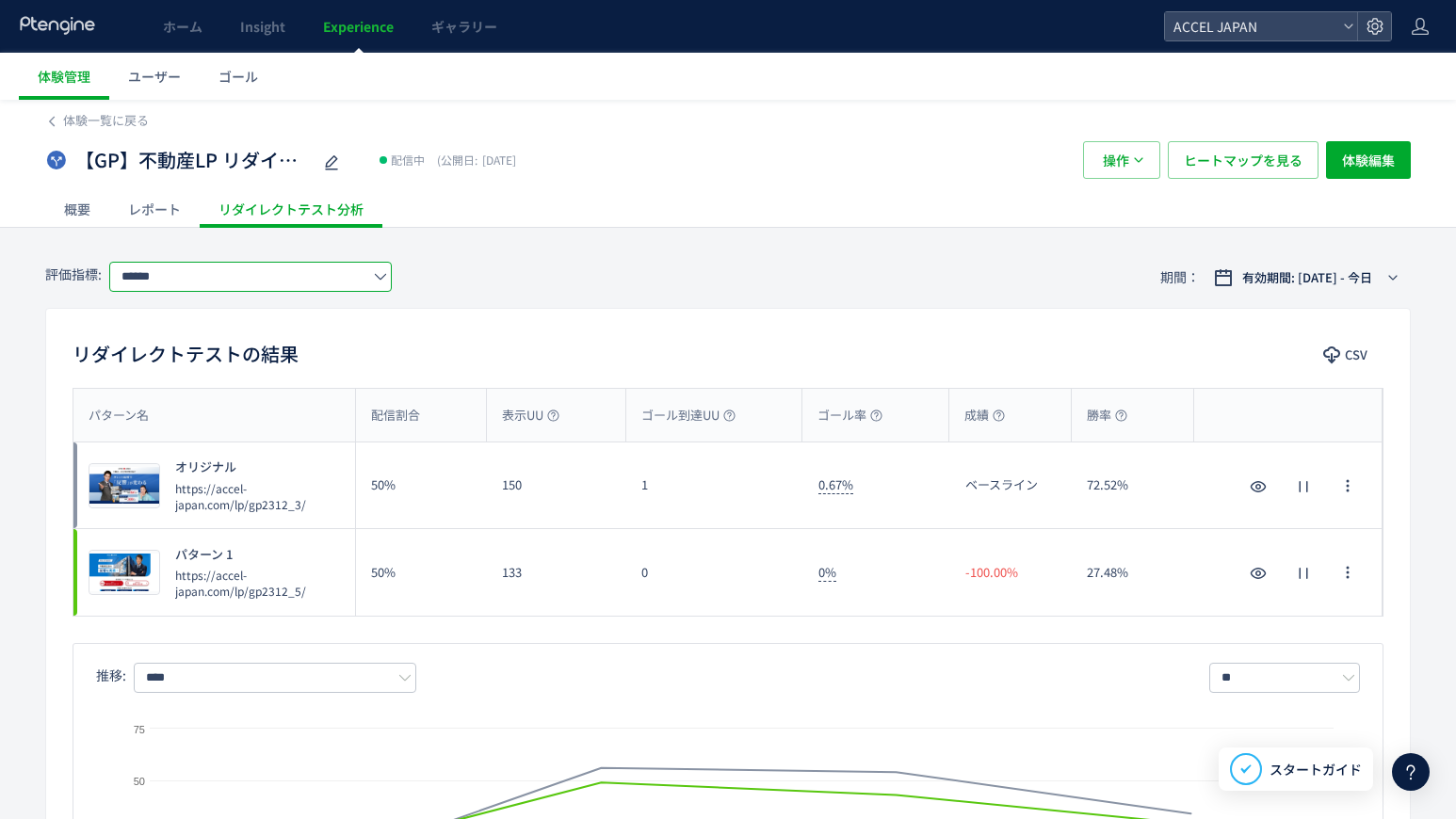 click on "******" 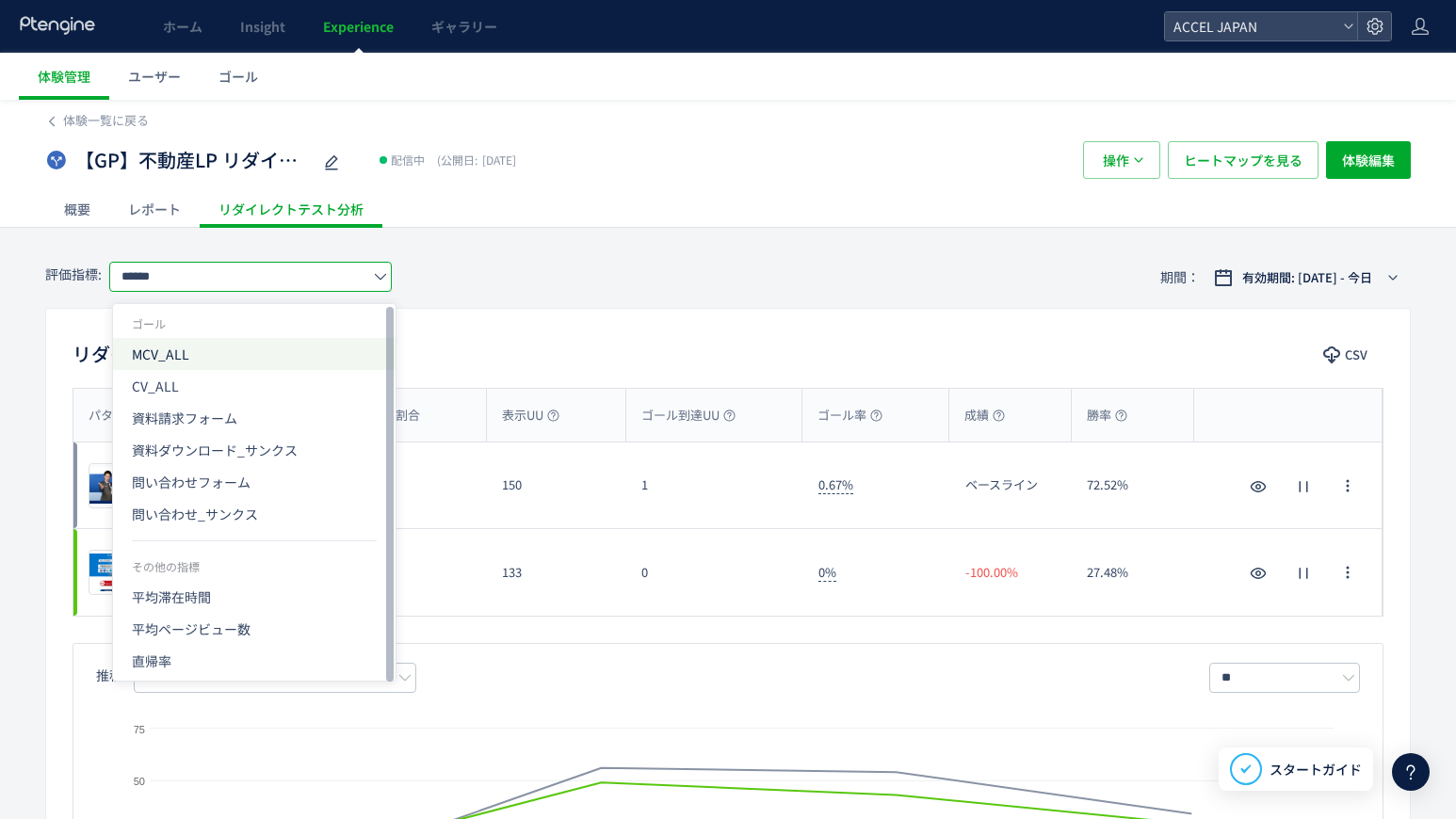 click on "MCV_ALL" 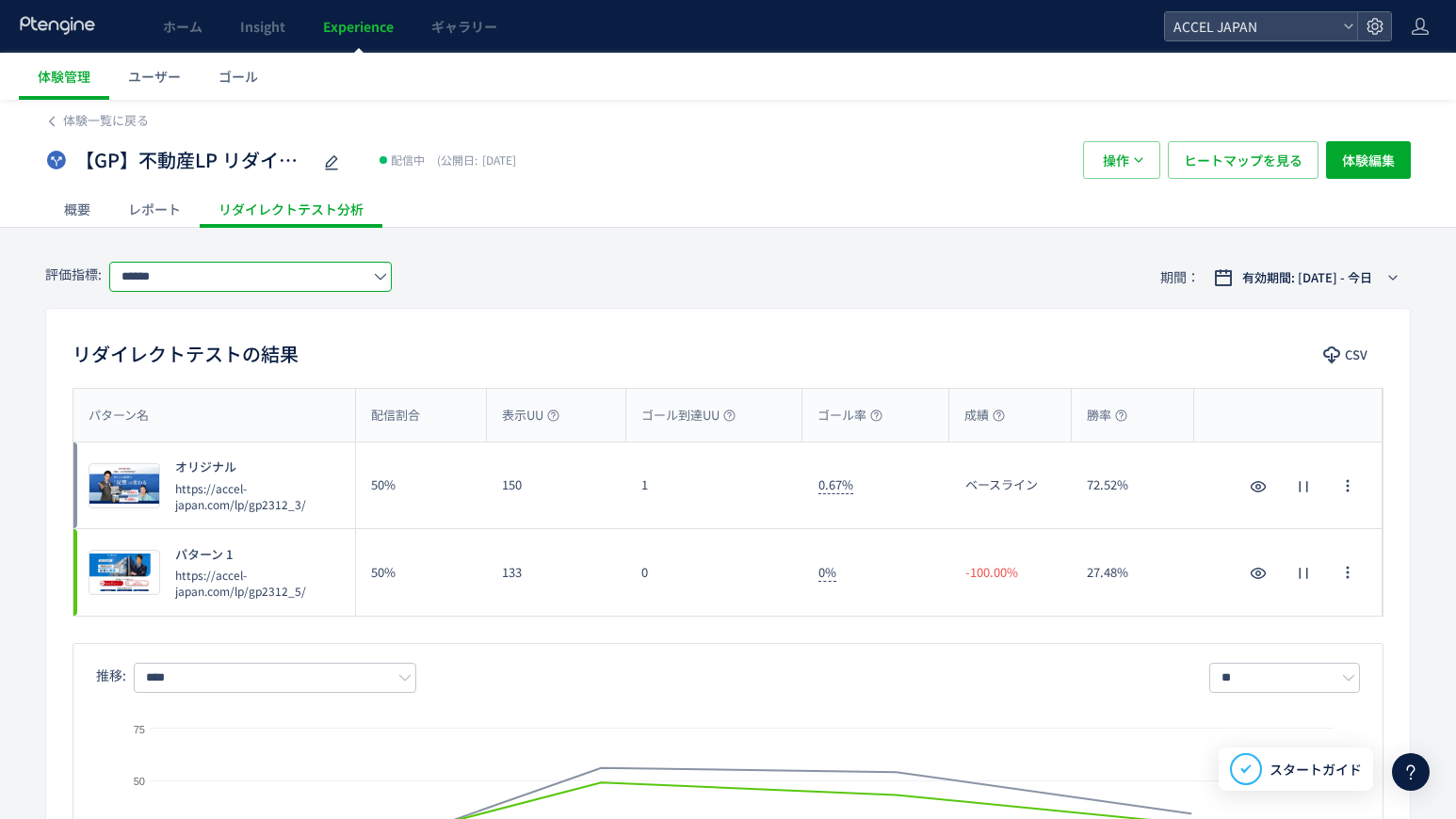click on "******" 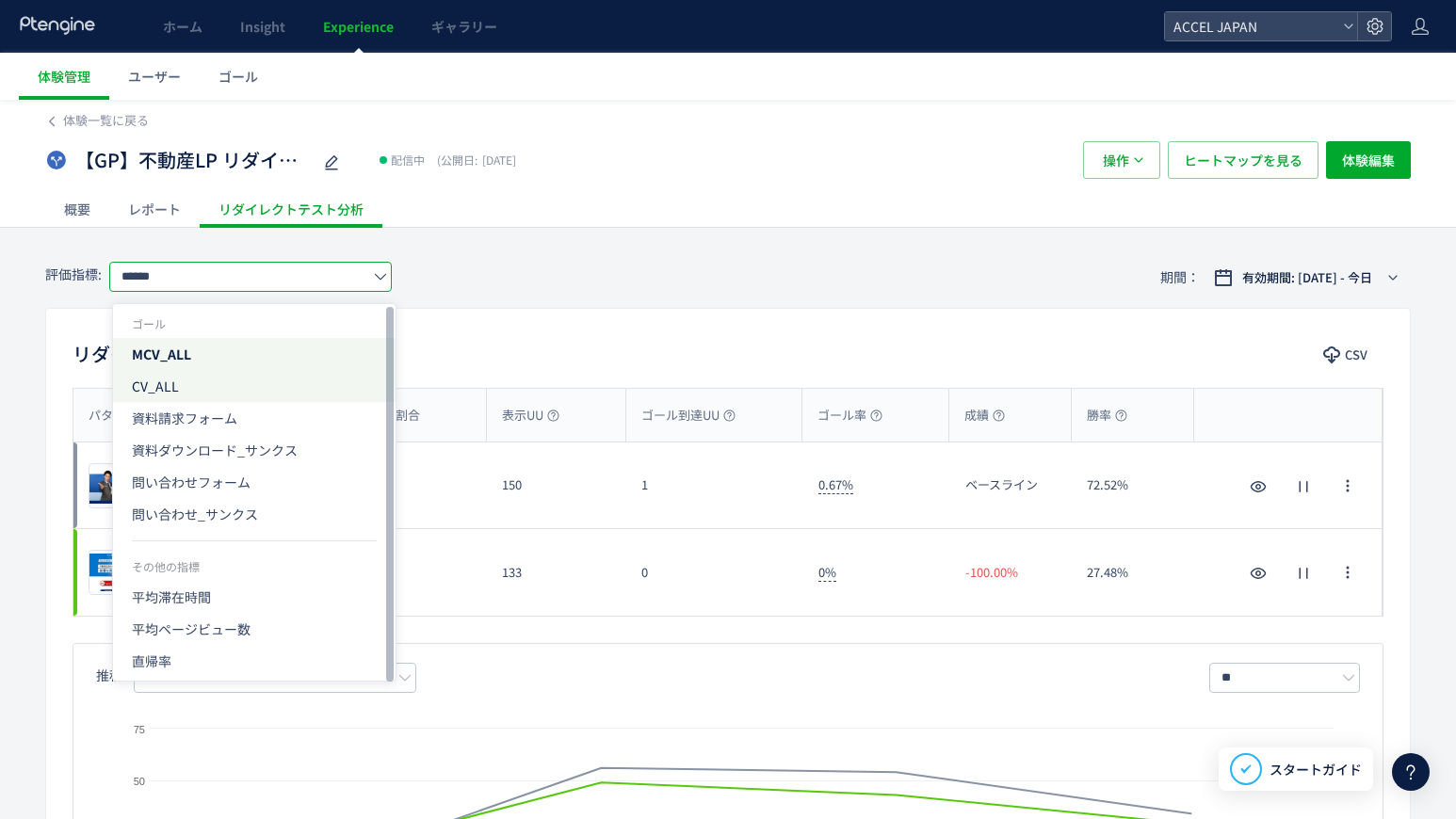 click on "CV_ALL" 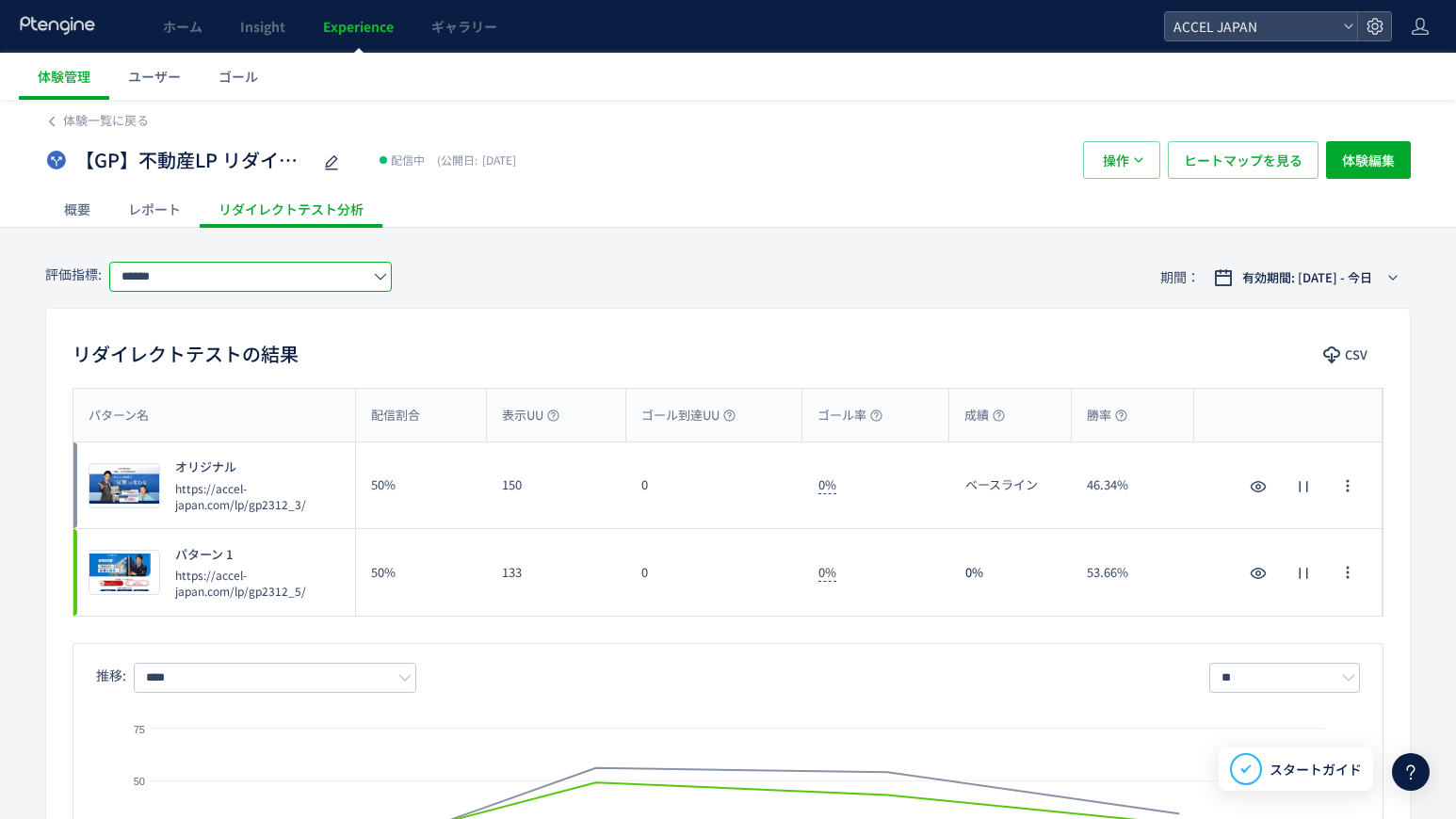 click on "******" 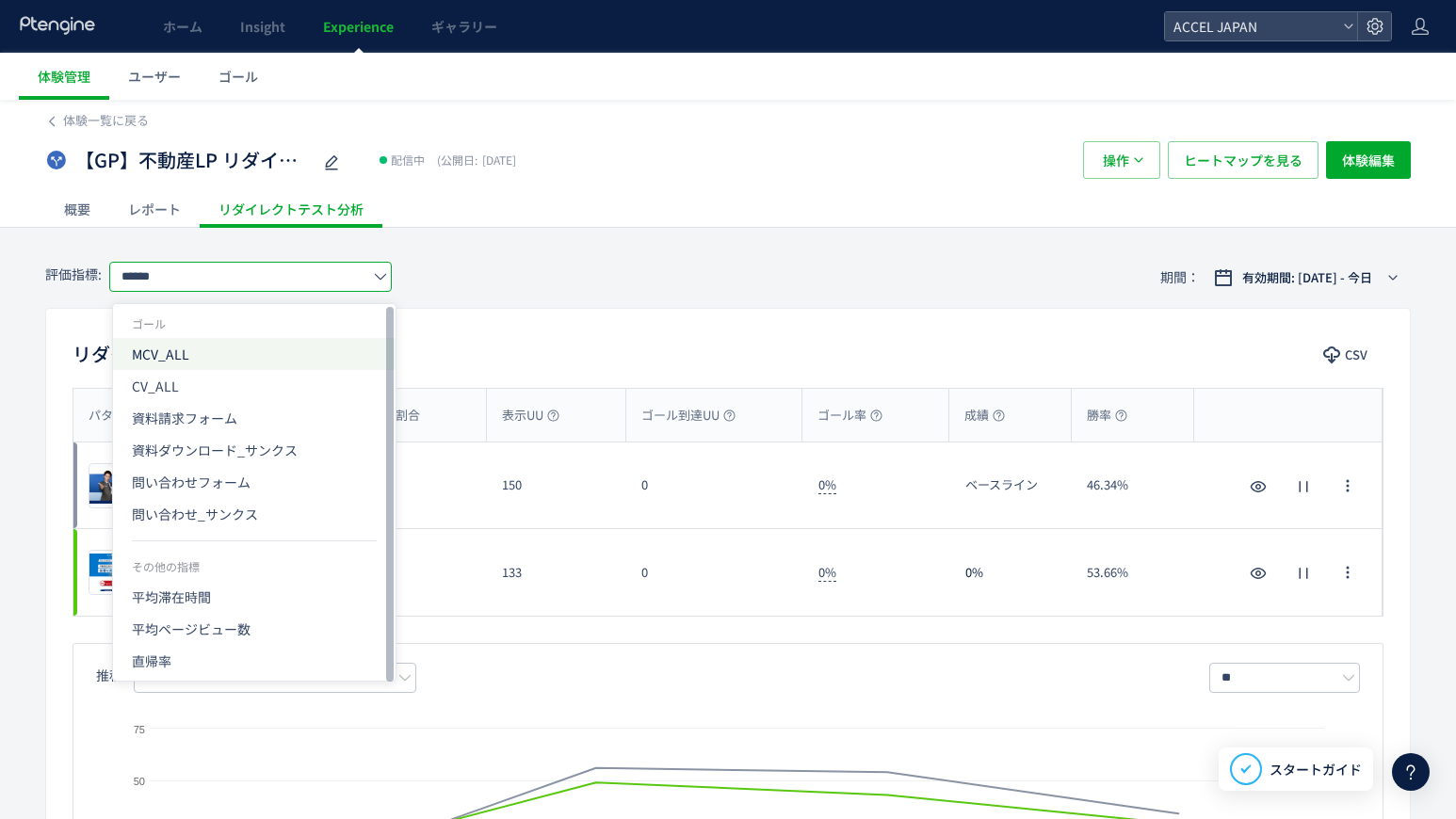 click on "MCV_ALL" 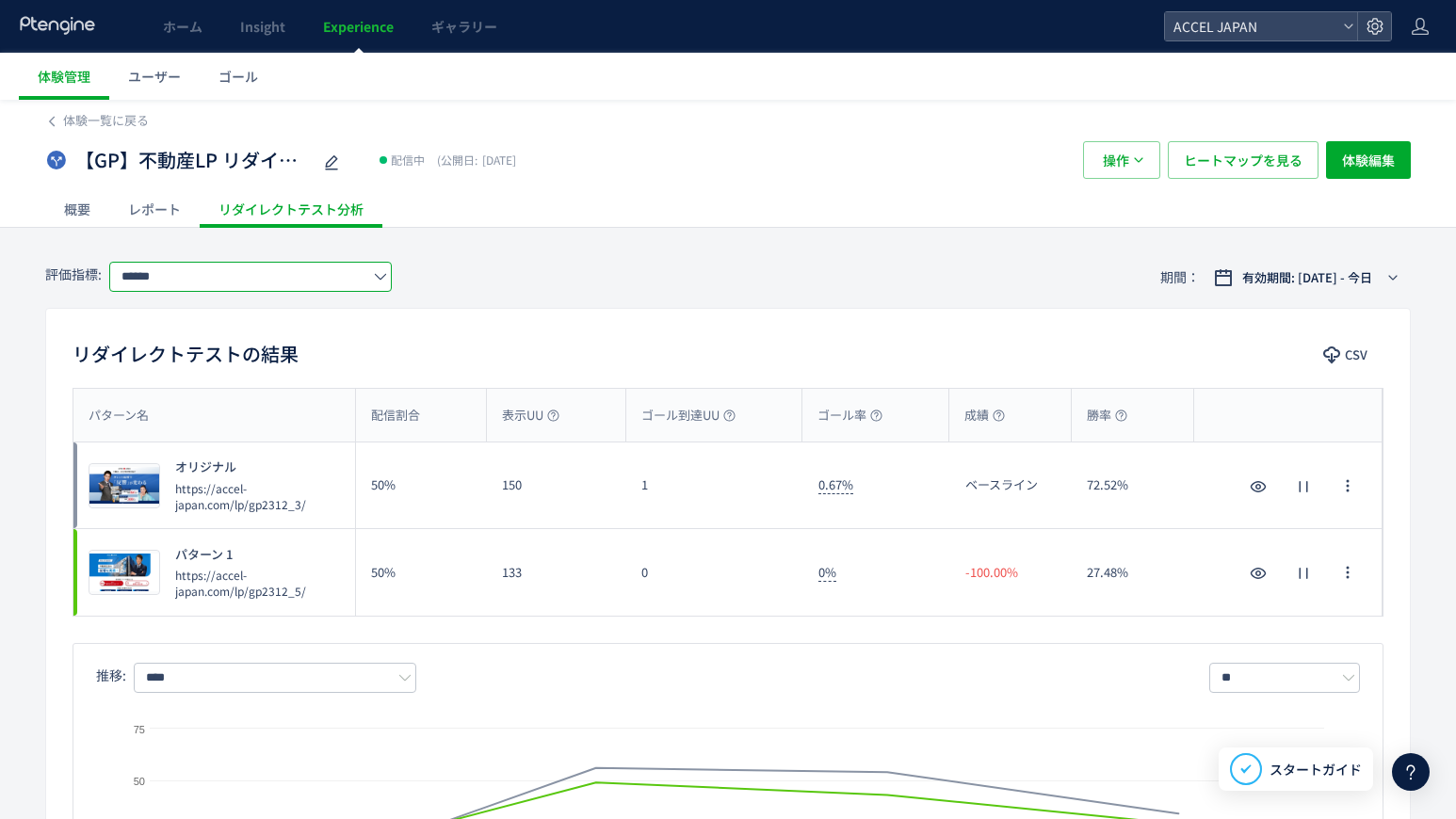 click on "******" 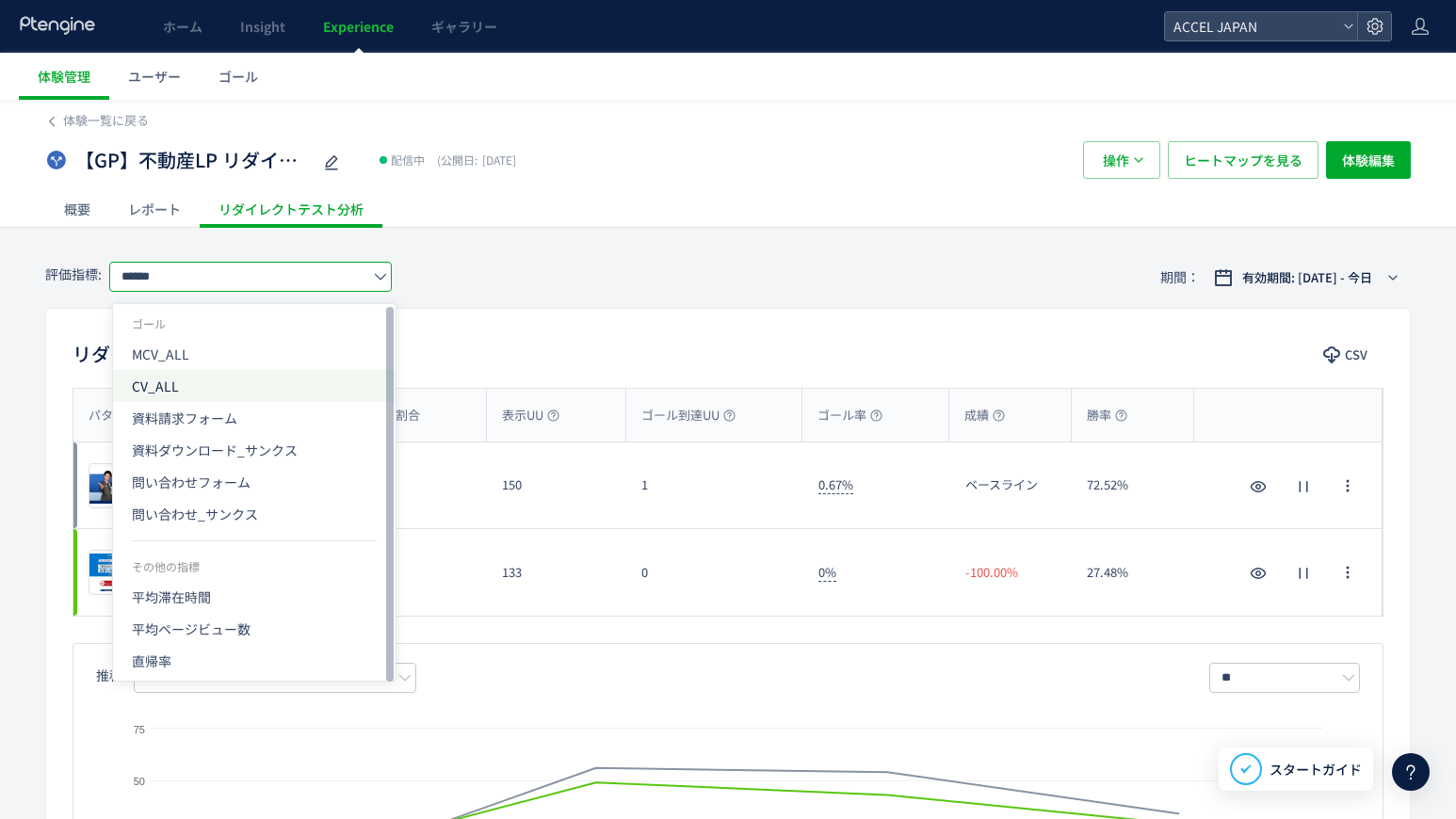 click on "資料請求フォーム" 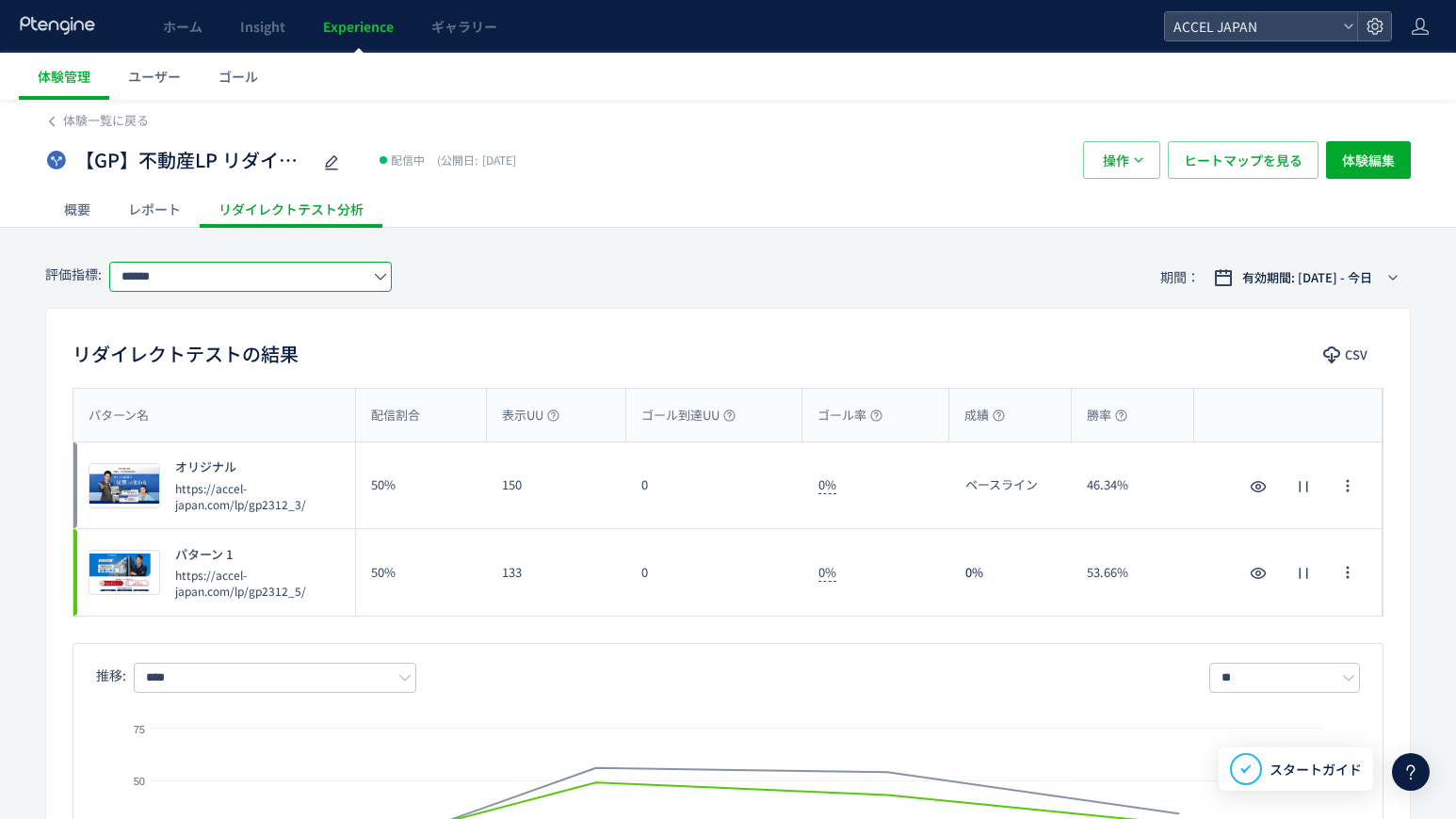 click on "******" 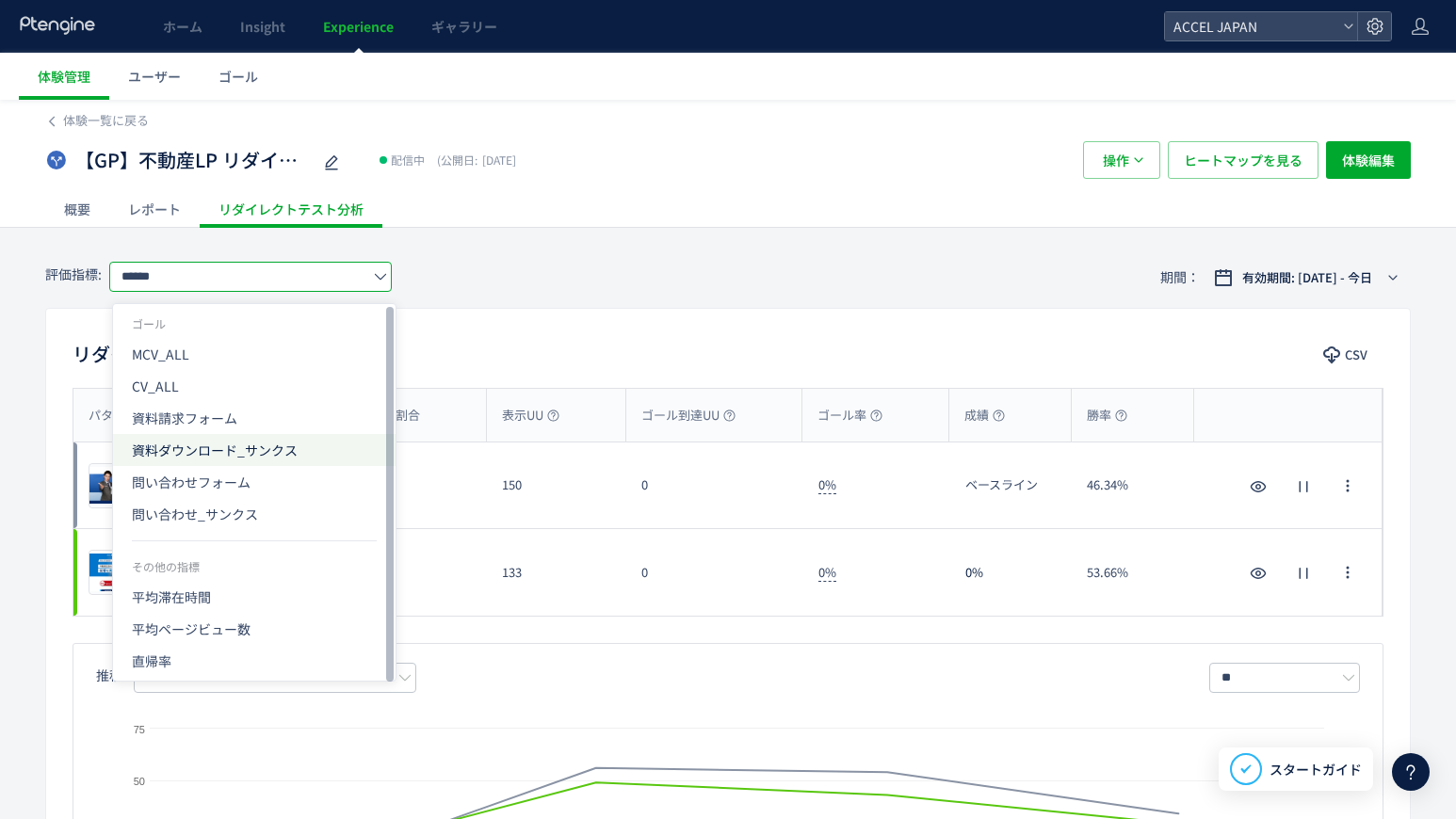 click on "資料ダウンロード_サンクス" 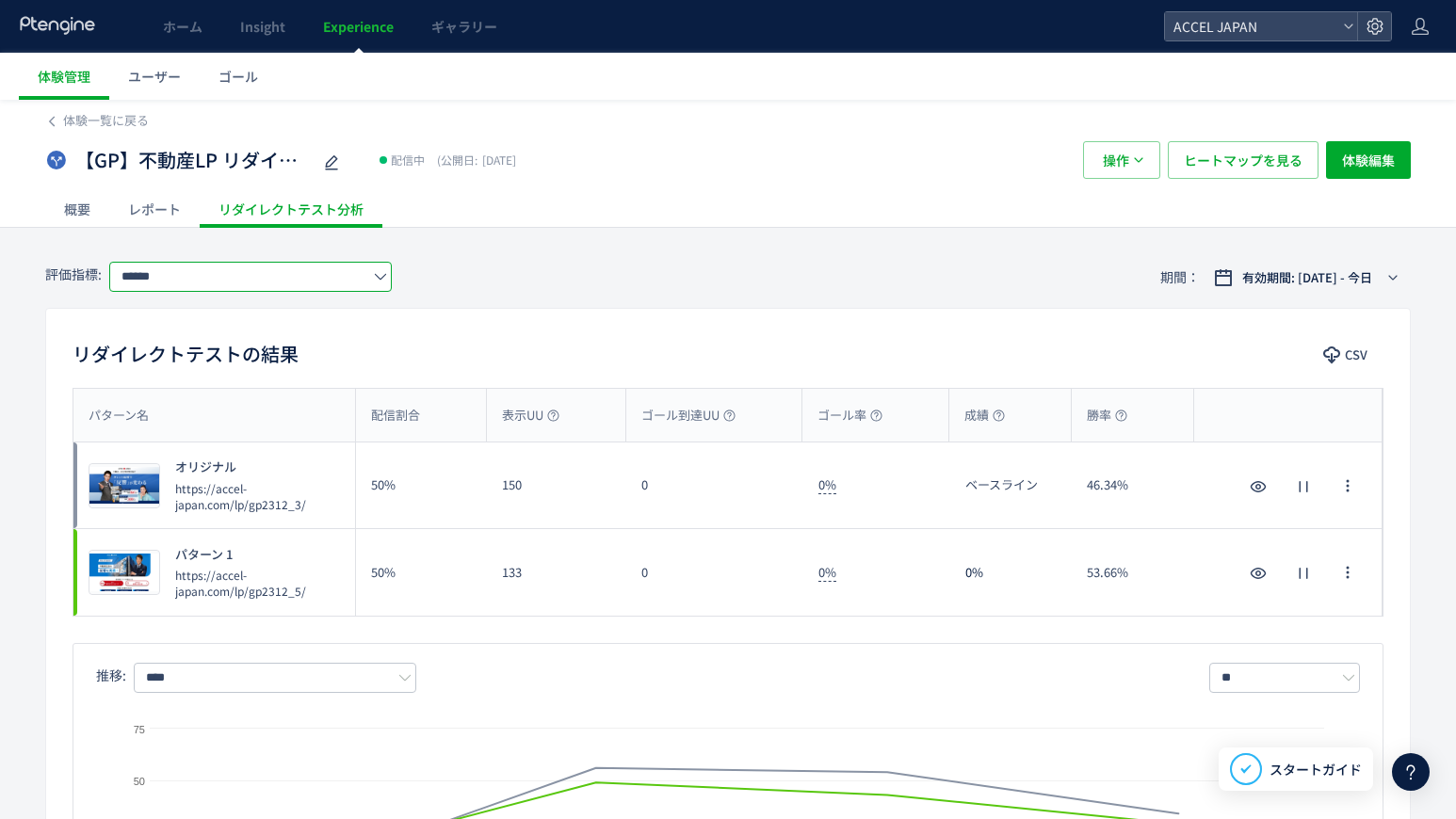 click on "******" 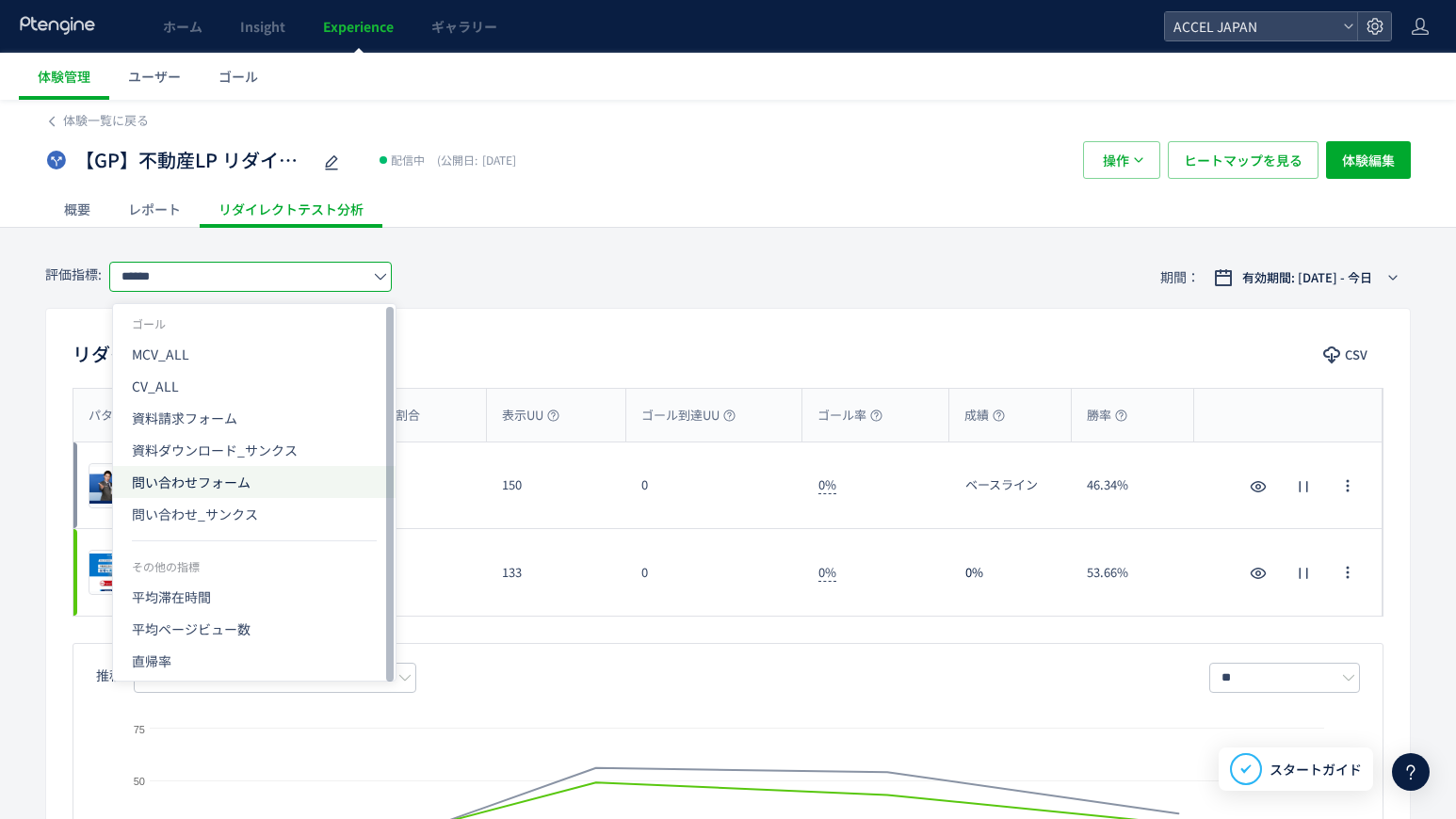 click on "問い合わせフォーム" 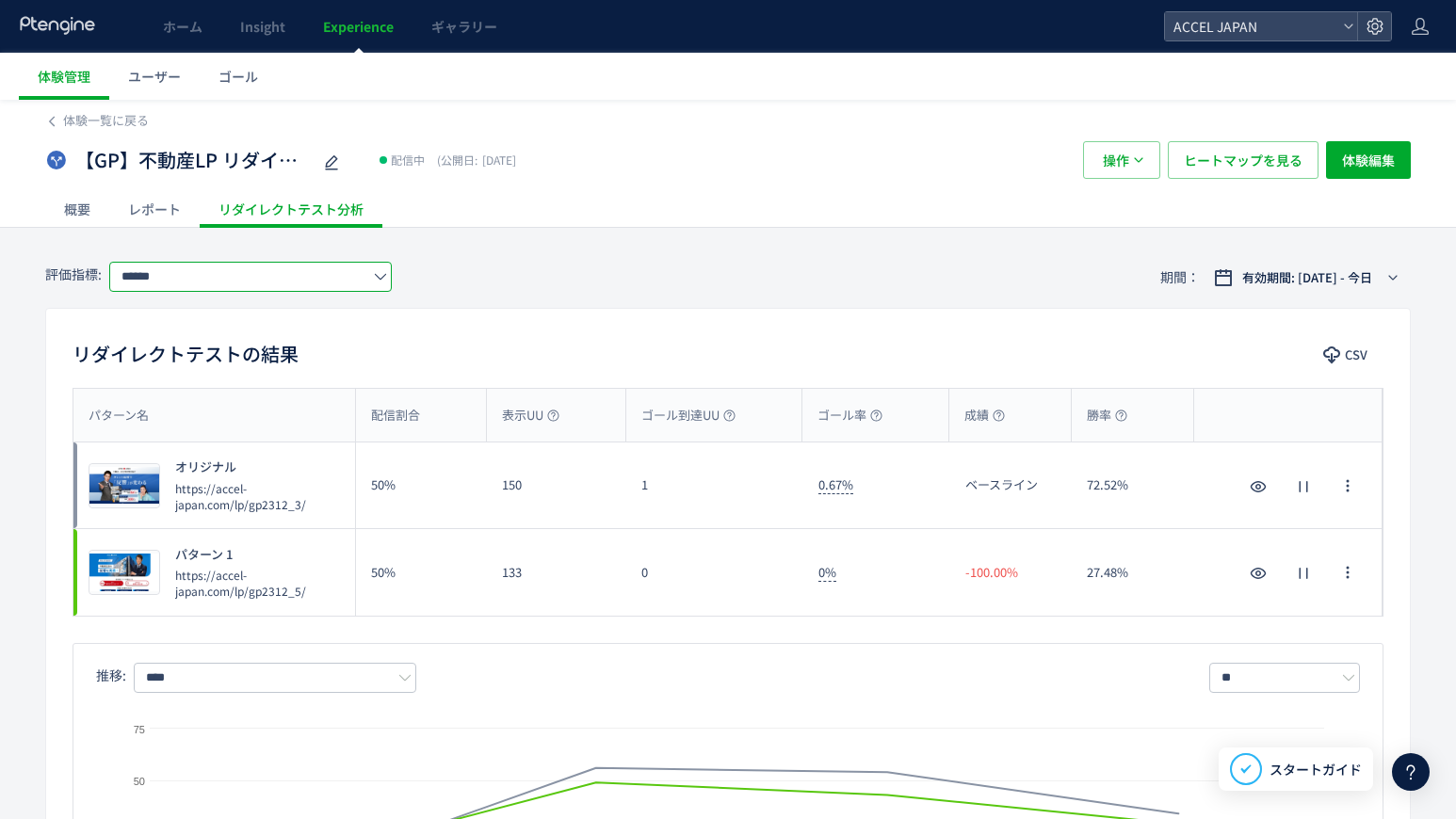 click on "******" 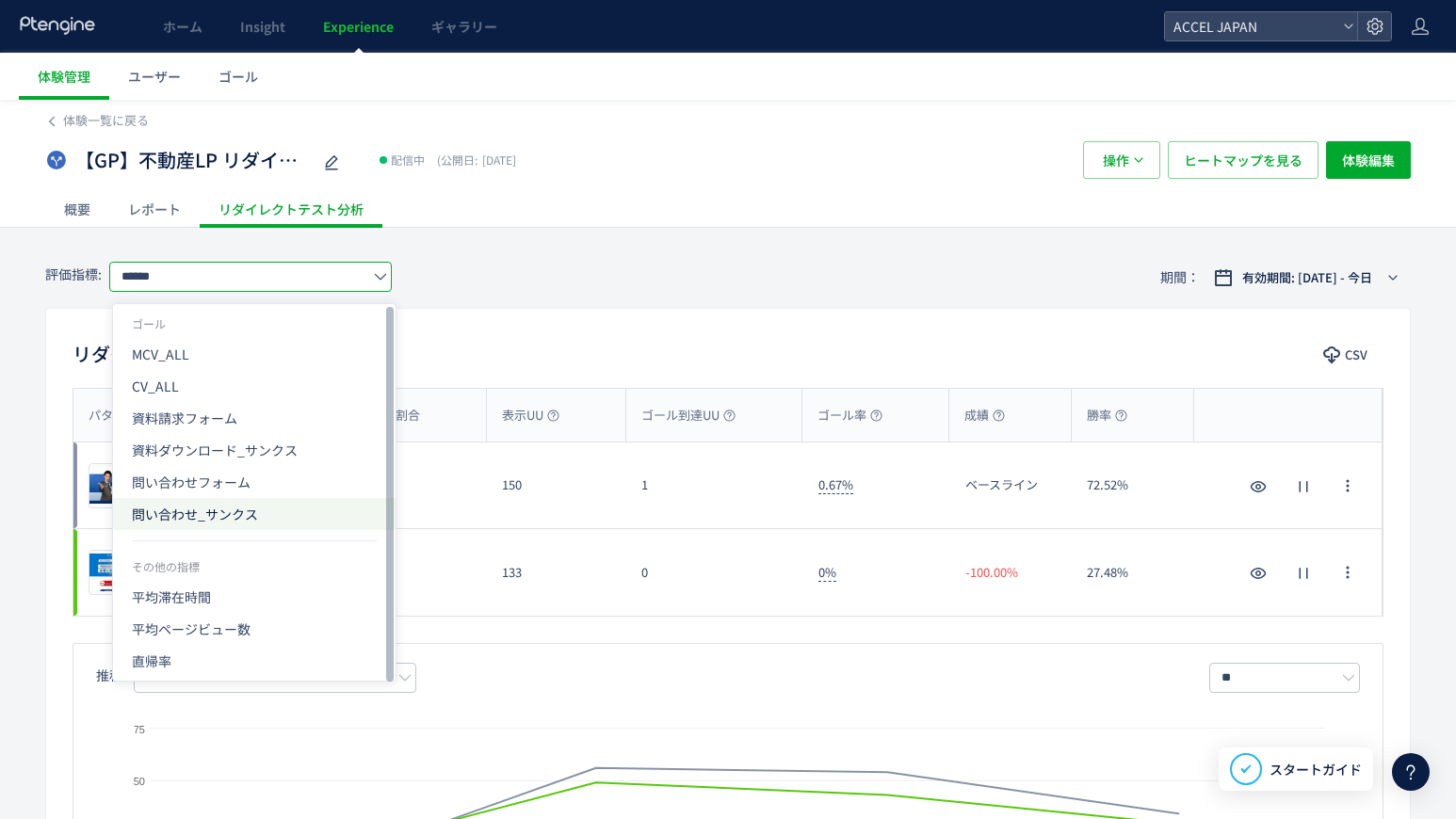 click on "問い合わせ_サンクス" 